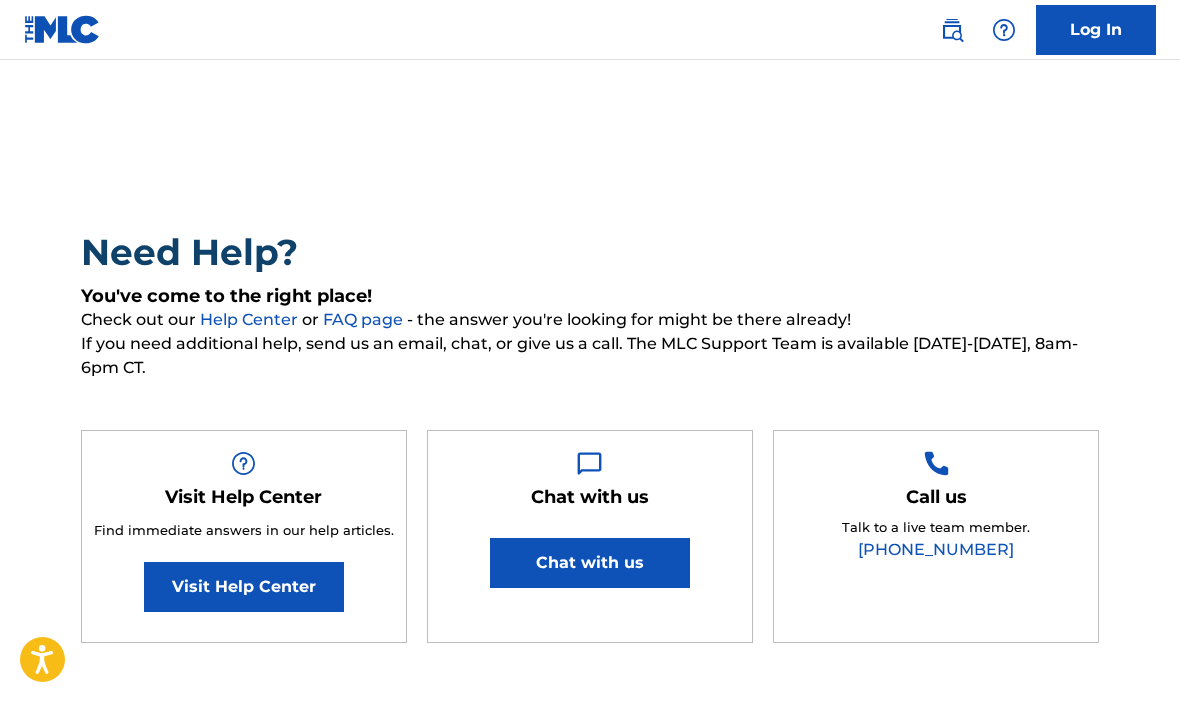 scroll, scrollTop: 183, scrollLeft: 0, axis: vertical 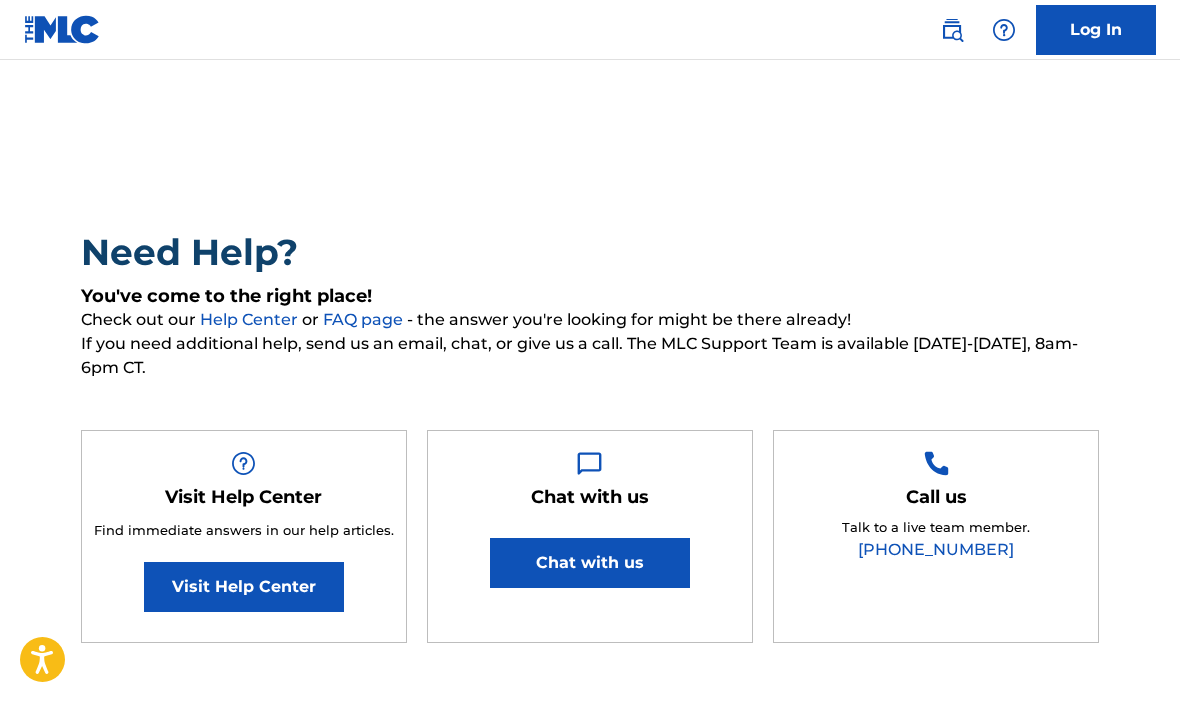 click on "Log In" at bounding box center (1096, 30) 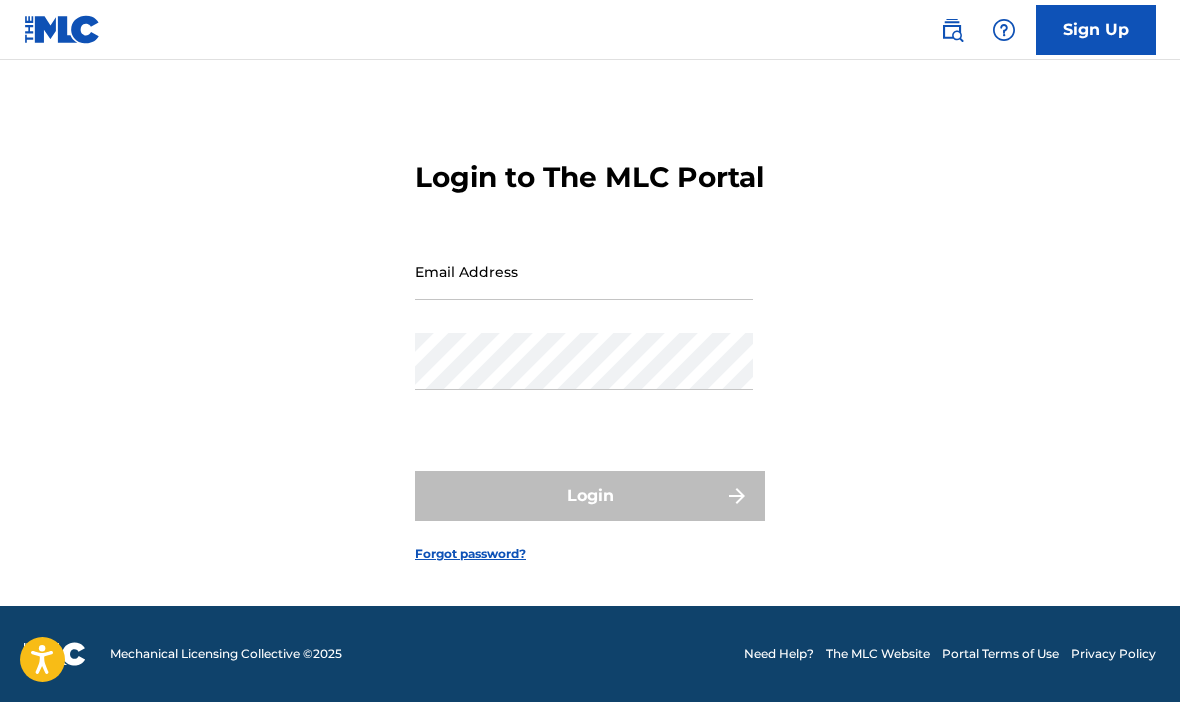 scroll, scrollTop: 0, scrollLeft: 0, axis: both 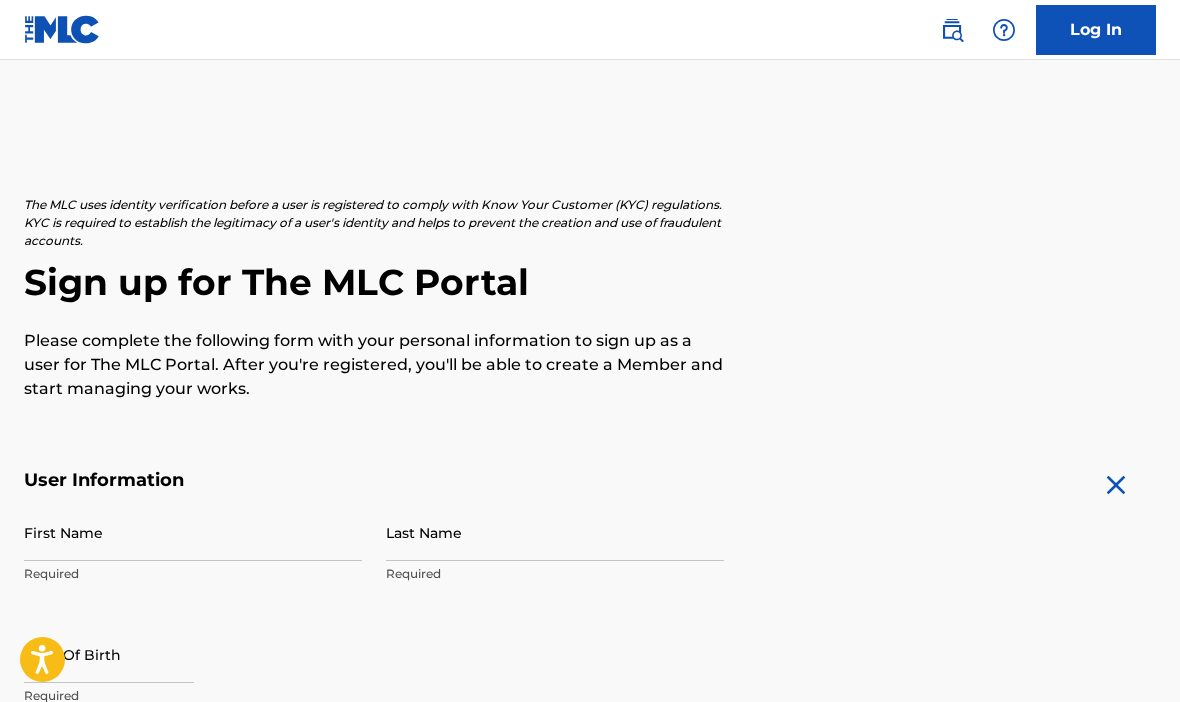 click on "First Name" at bounding box center (193, 532) 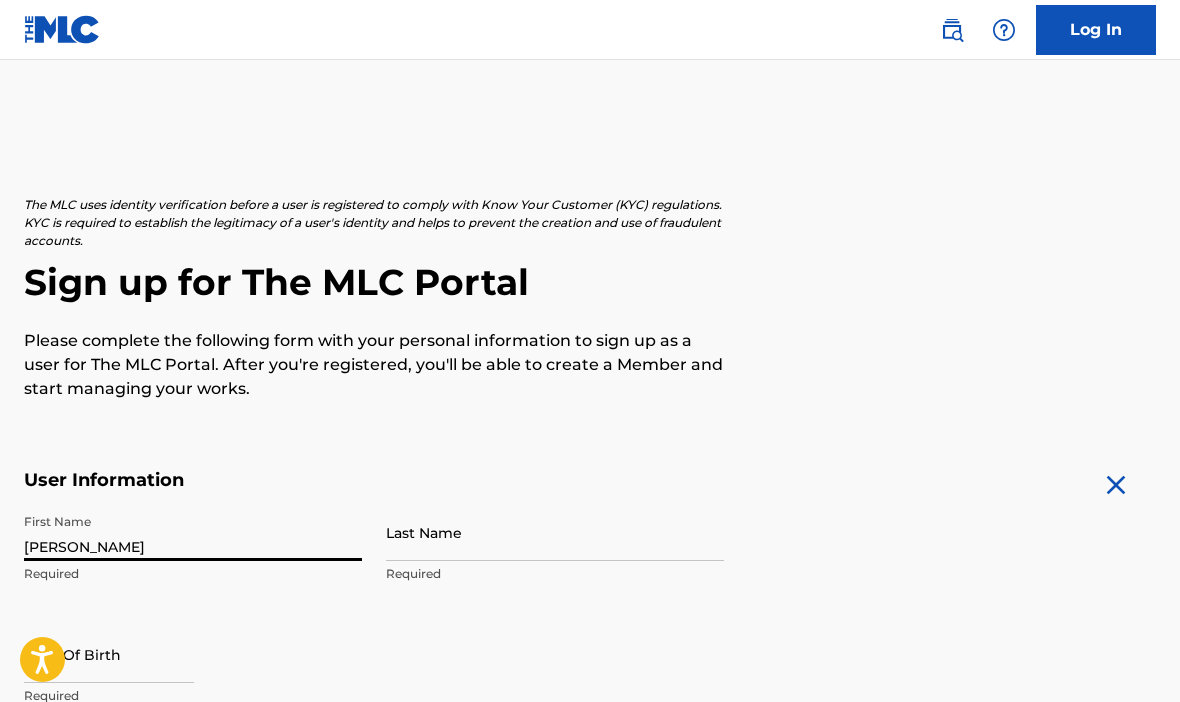 type on "[PERSON_NAME]" 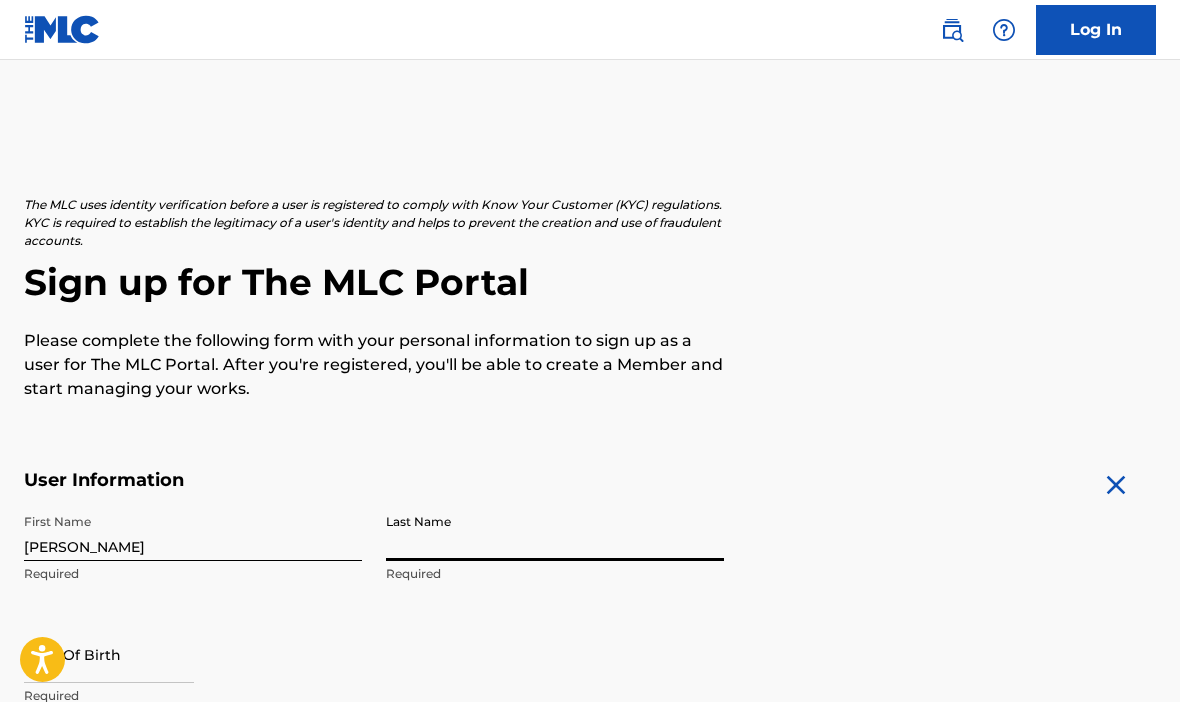 click on "Last Name" at bounding box center (555, 532) 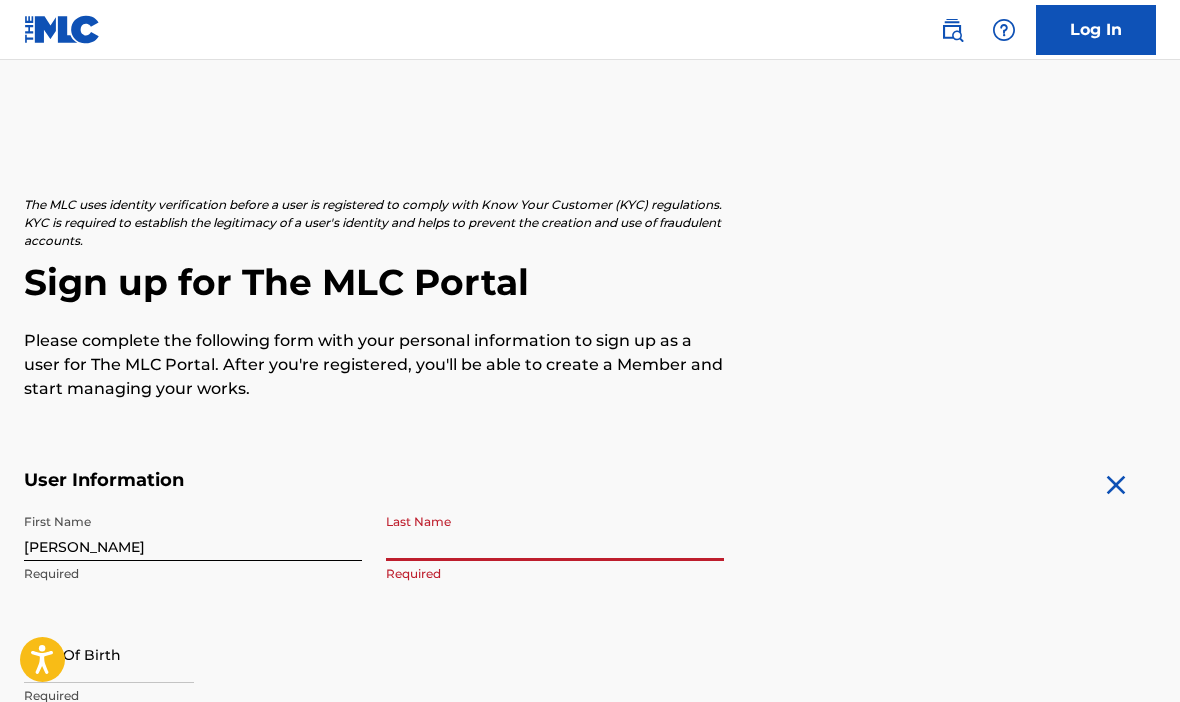 type on "Trent" 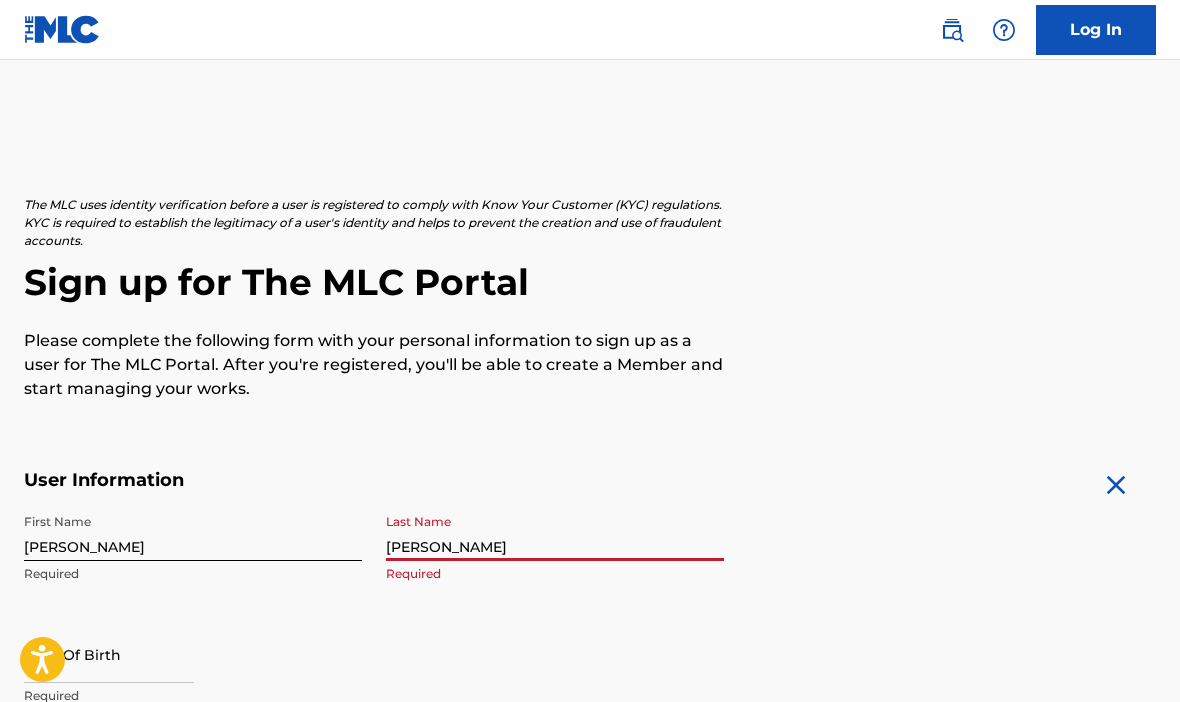 select on "6" 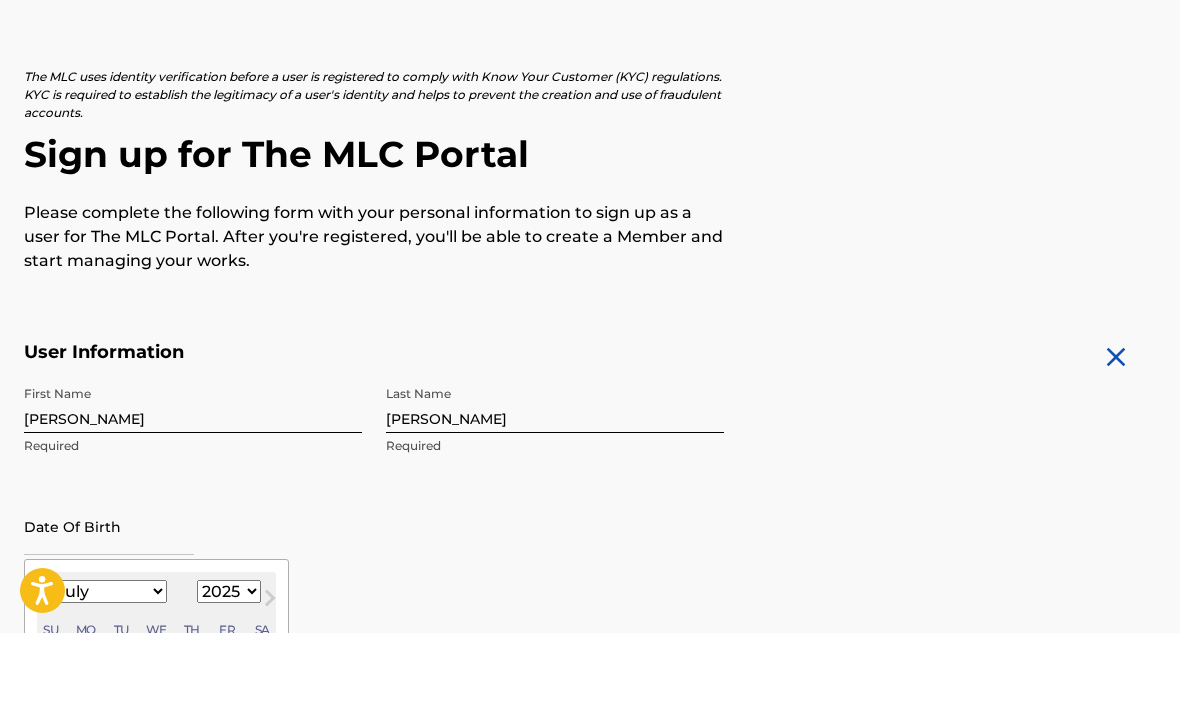scroll, scrollTop: 60, scrollLeft: 0, axis: vertical 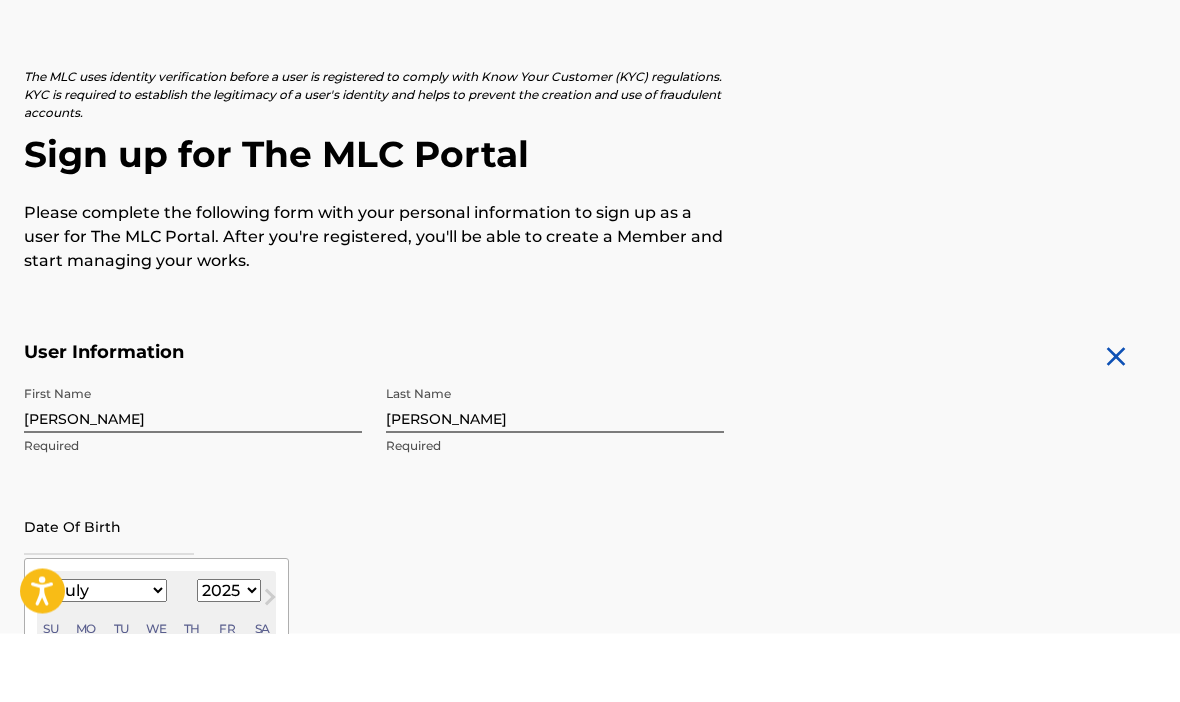 type on "08/31/2005" 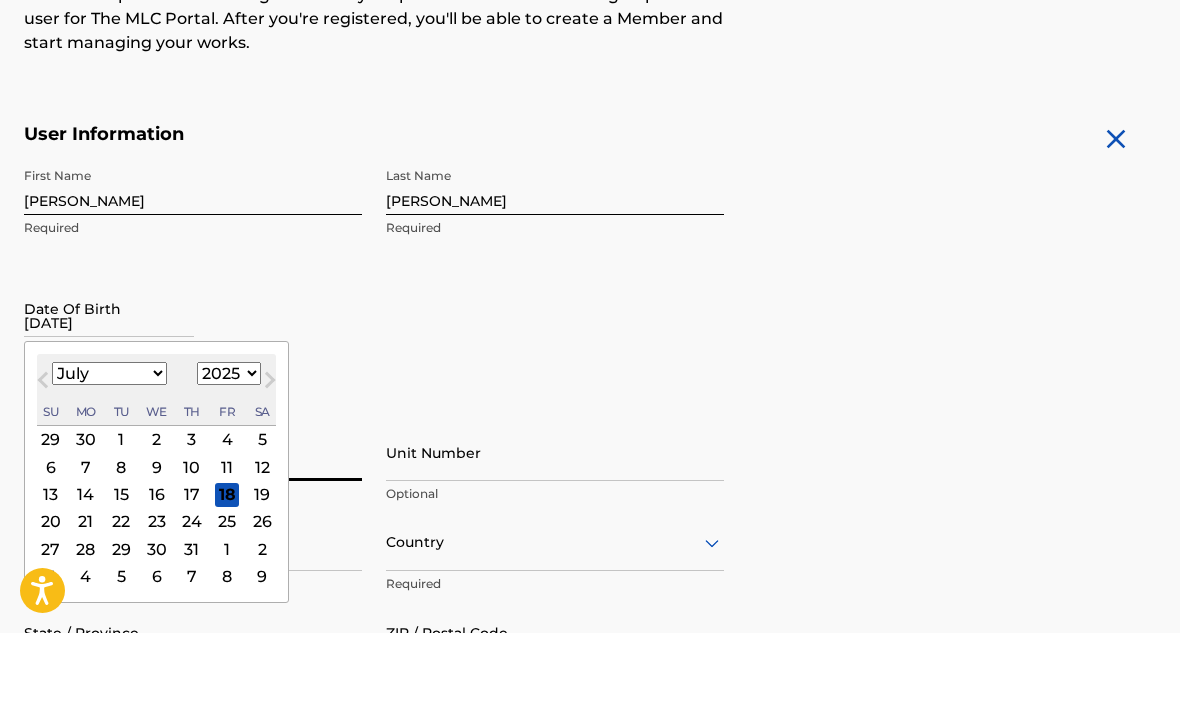 scroll, scrollTop: 278, scrollLeft: 0, axis: vertical 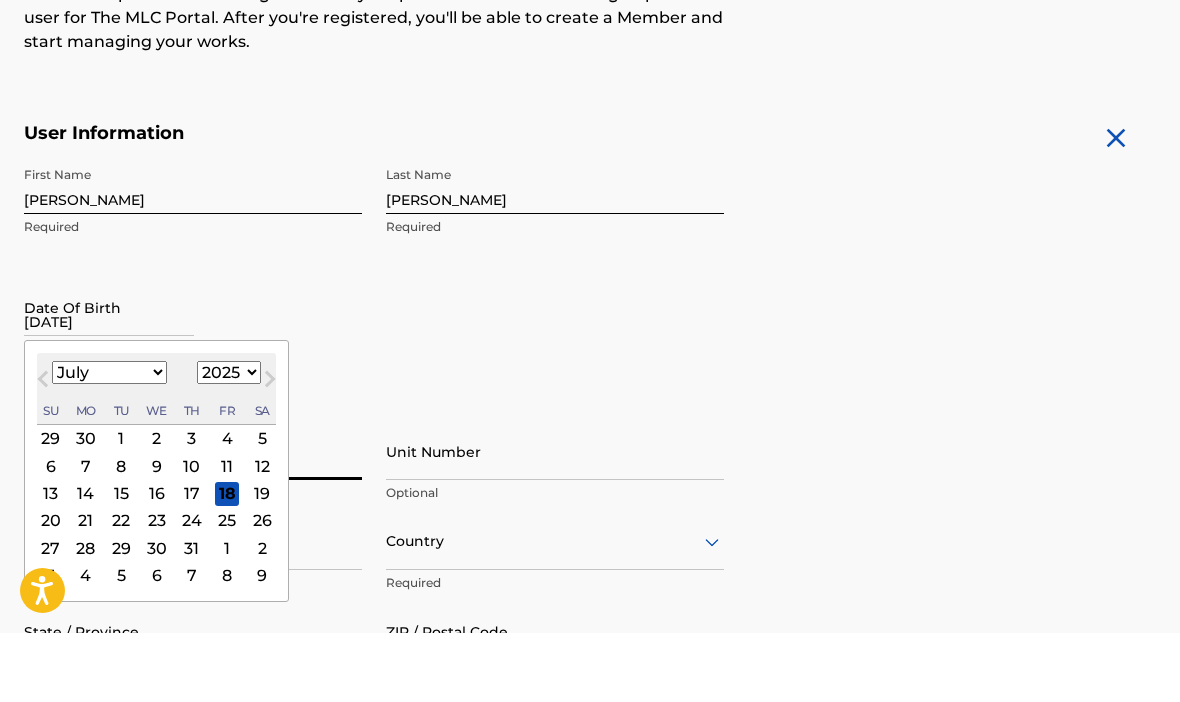 click on "Unit Number" at bounding box center (555, 520) 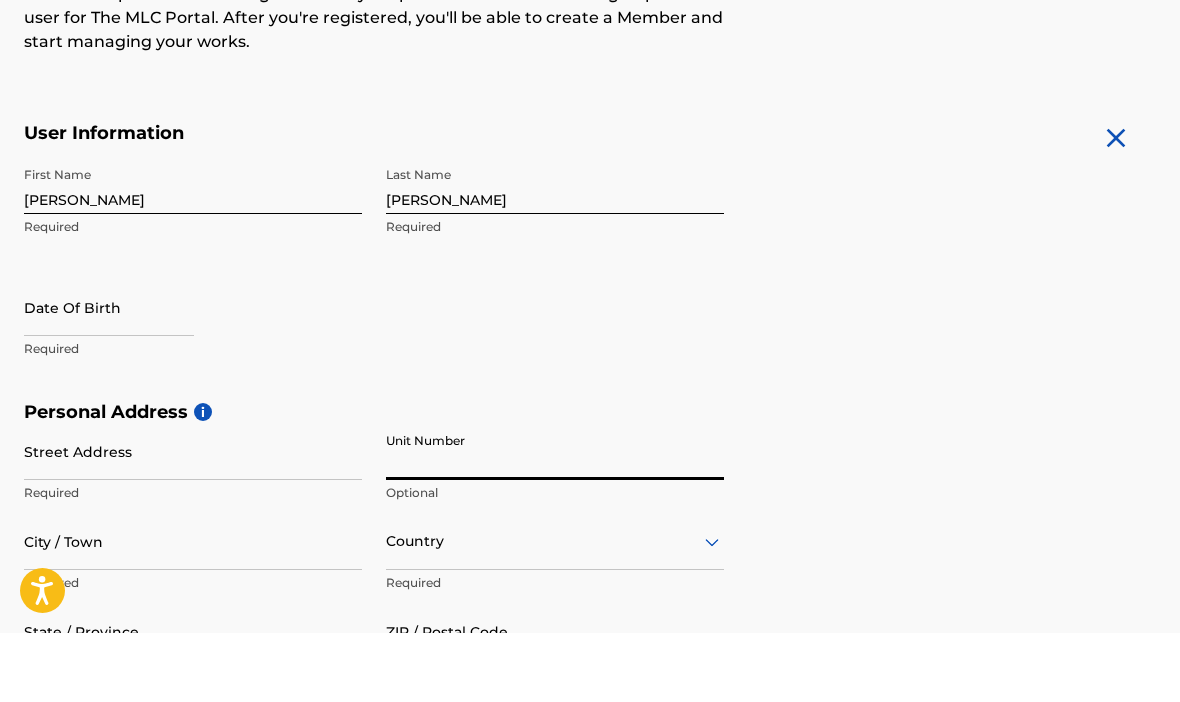 click on "Street Address" at bounding box center [193, 520] 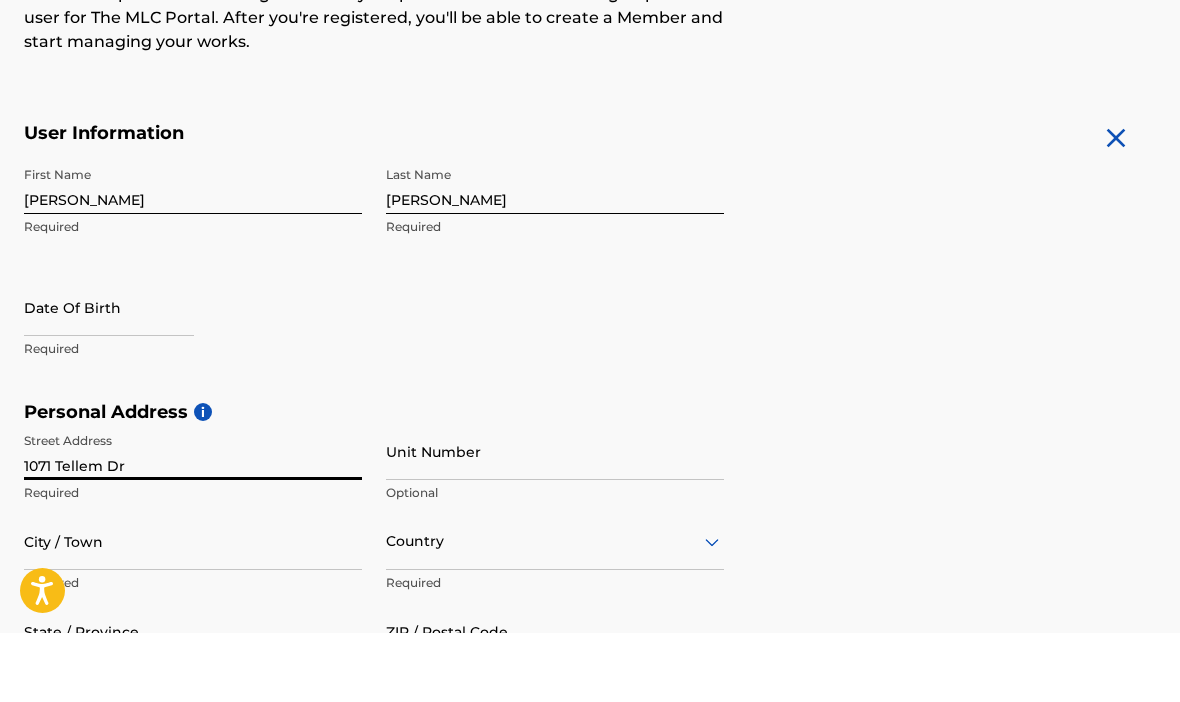 type on "1071 Tellem Dr" 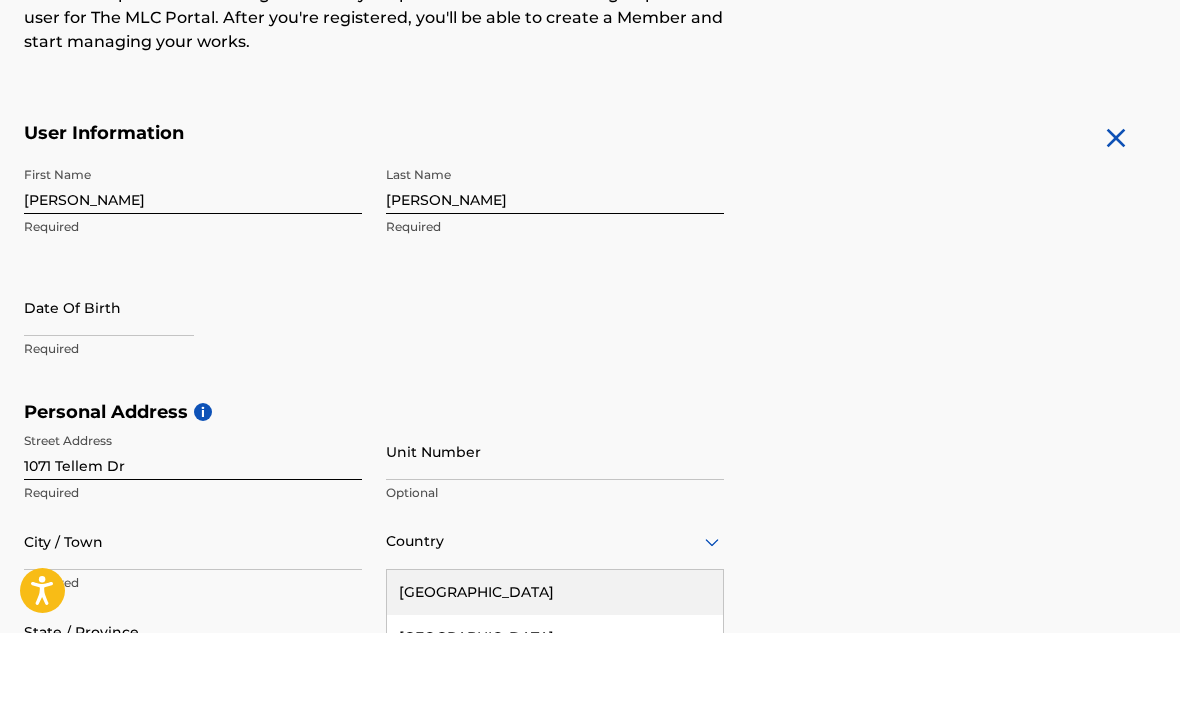 scroll, scrollTop: 377, scrollLeft: 0, axis: vertical 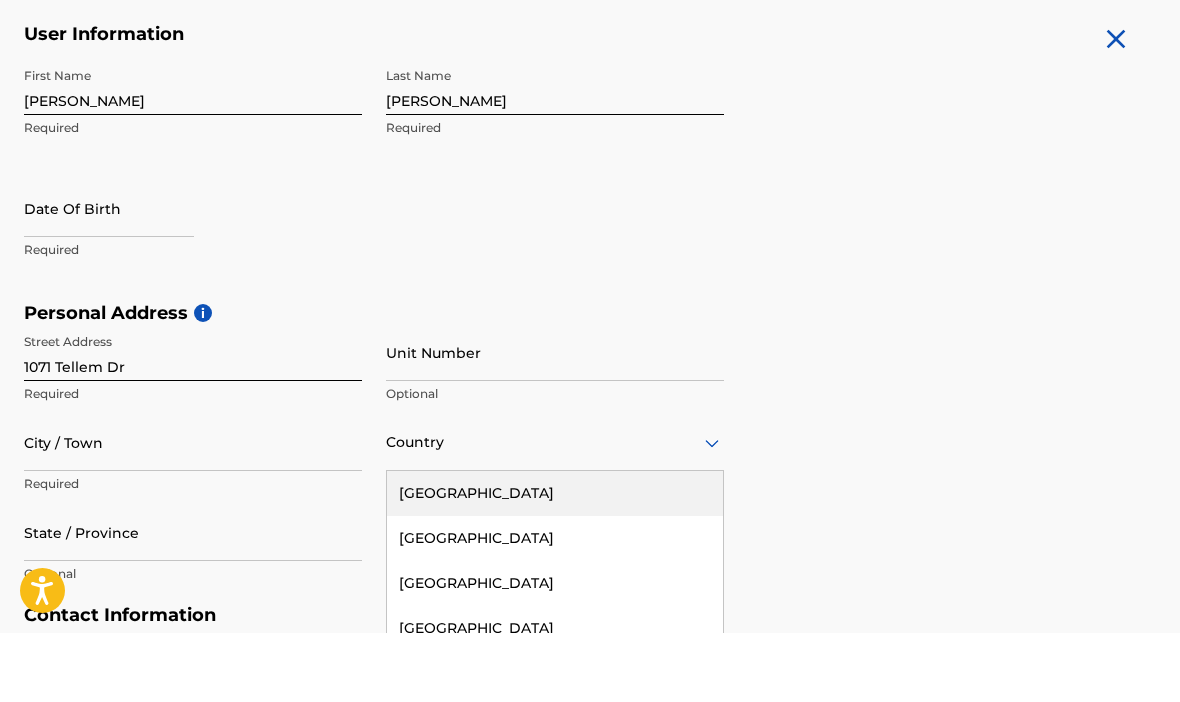 click on "United States" at bounding box center [555, 562] 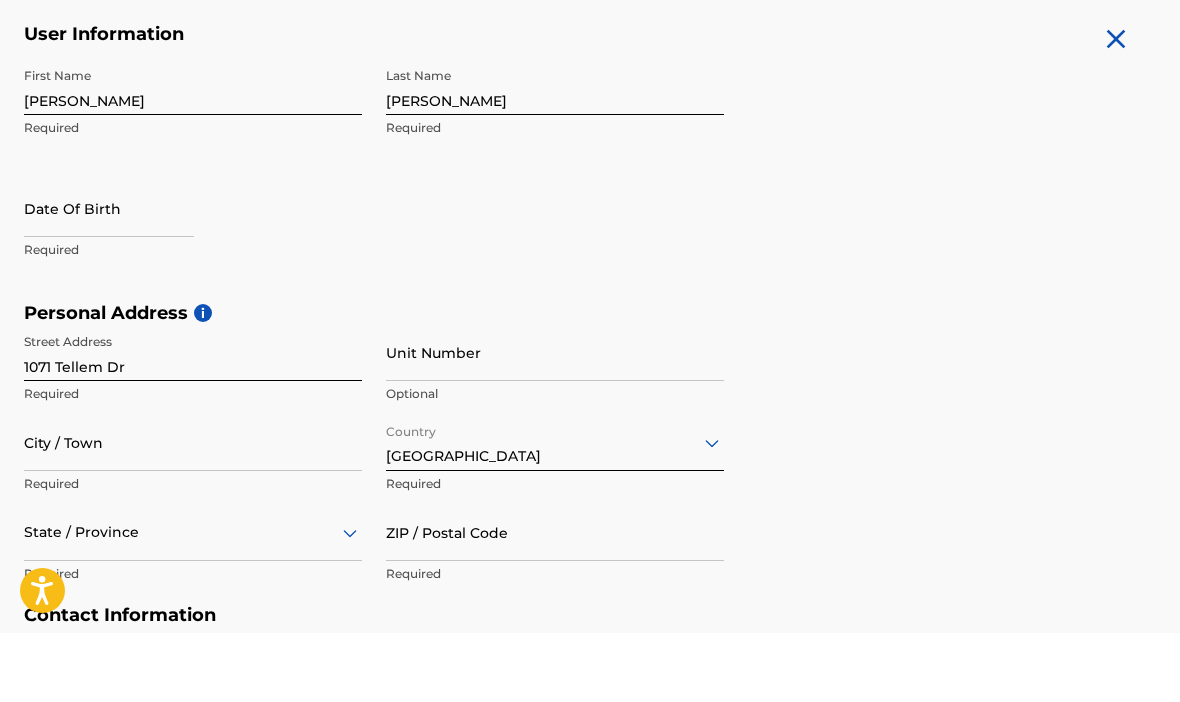 click on "City / Town" at bounding box center [193, 511] 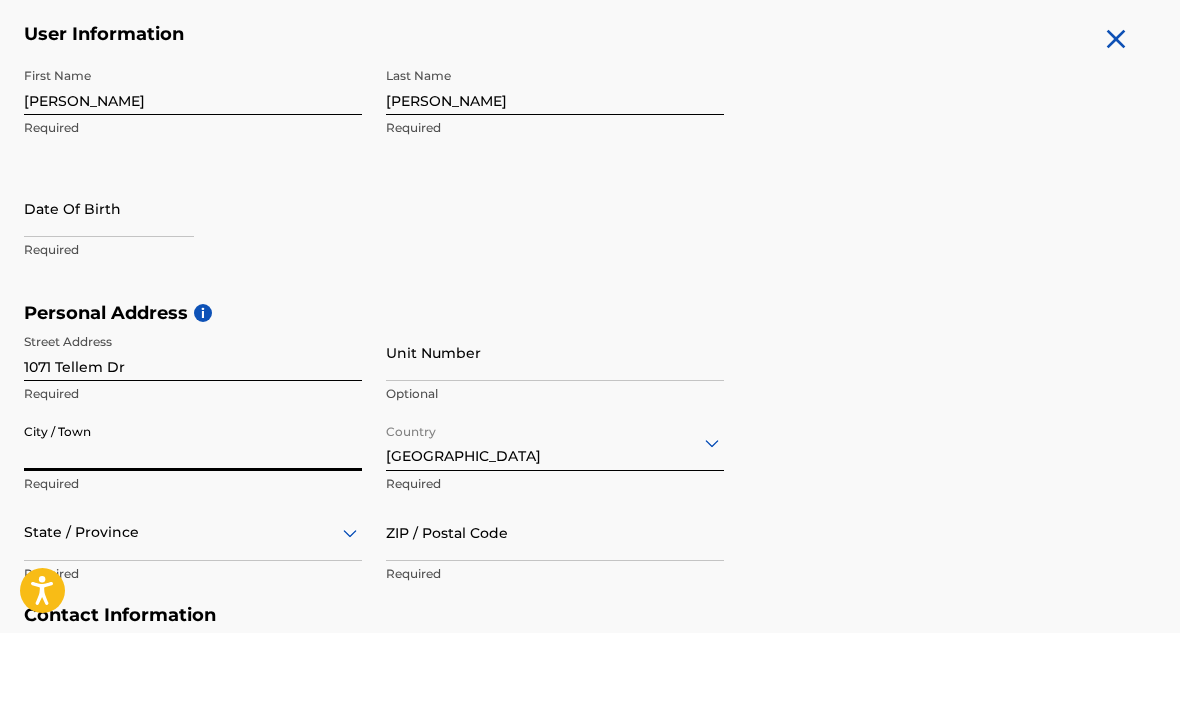 type on "Pacific Palisades" 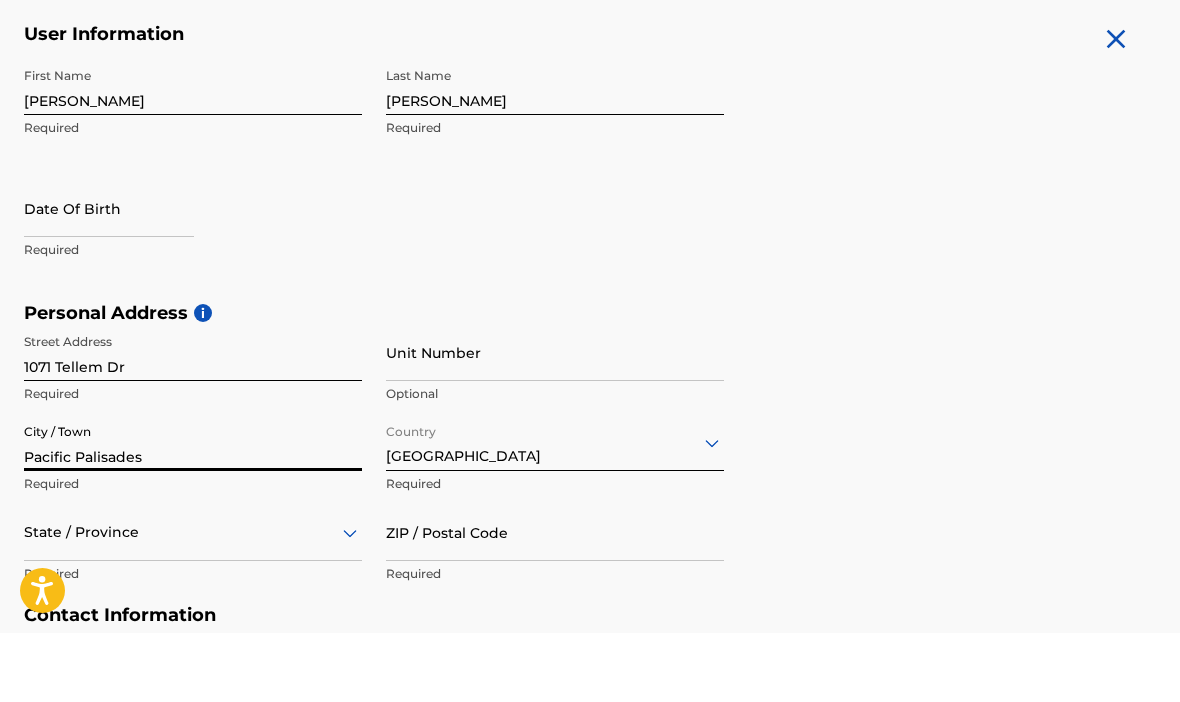 type on "90272" 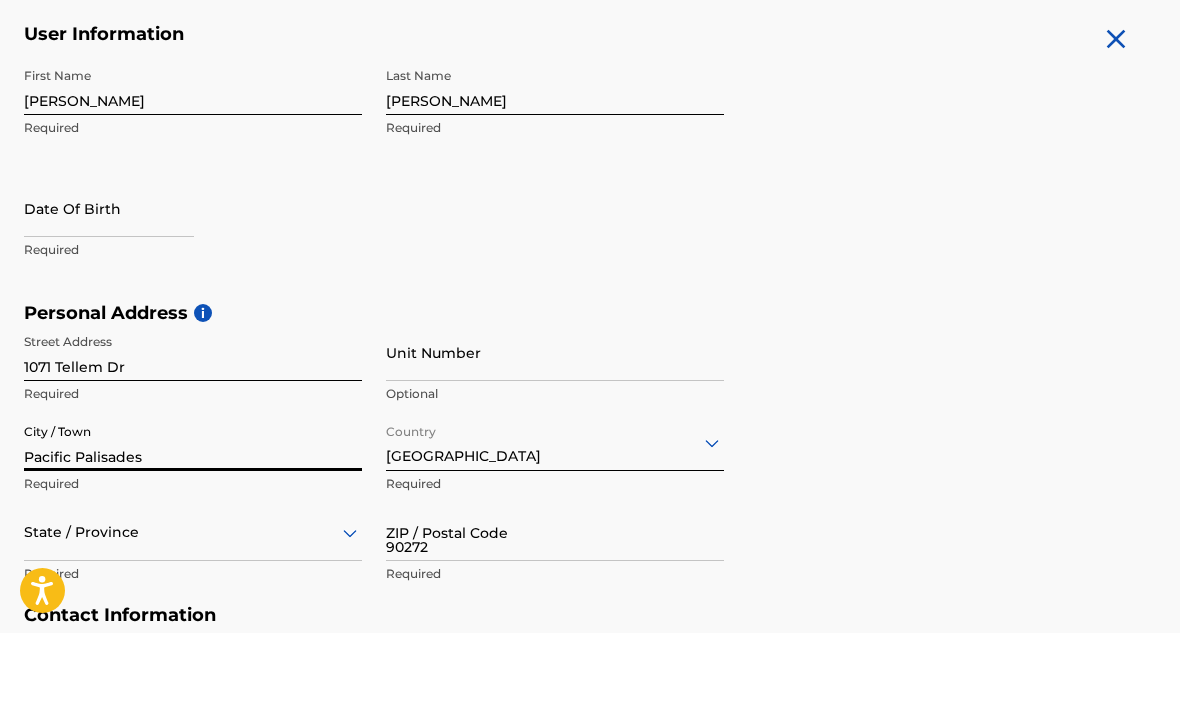 type on "United States" 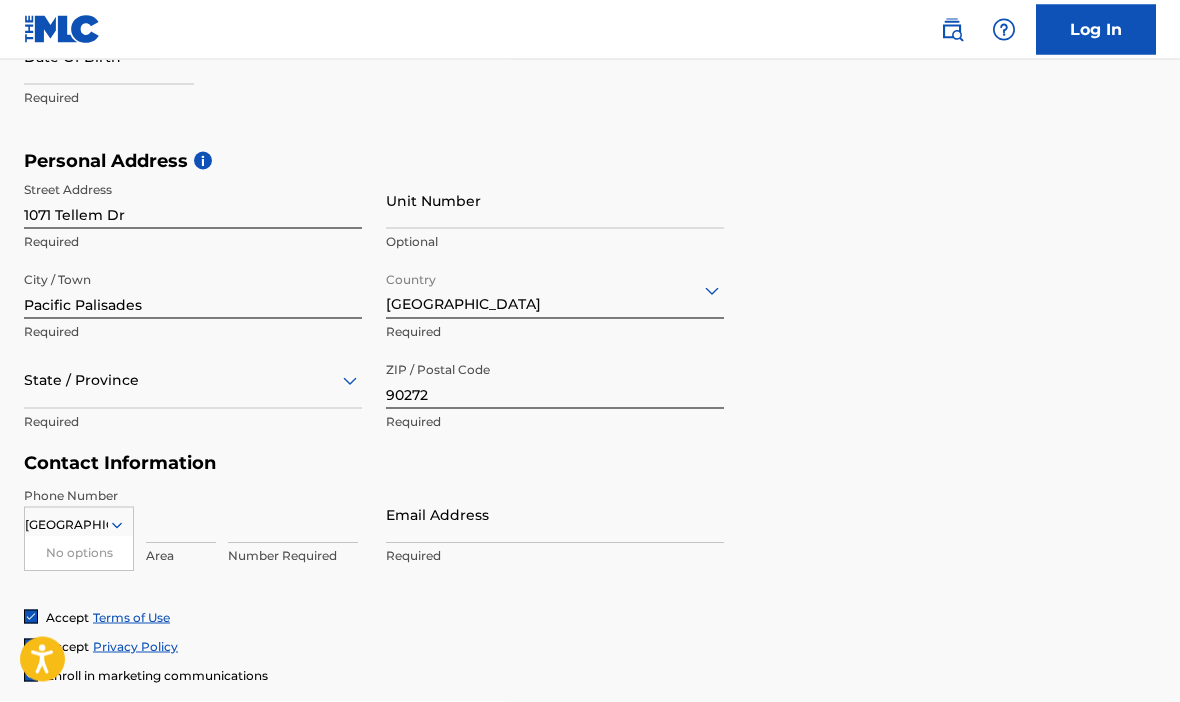 scroll, scrollTop: 599, scrollLeft: 0, axis: vertical 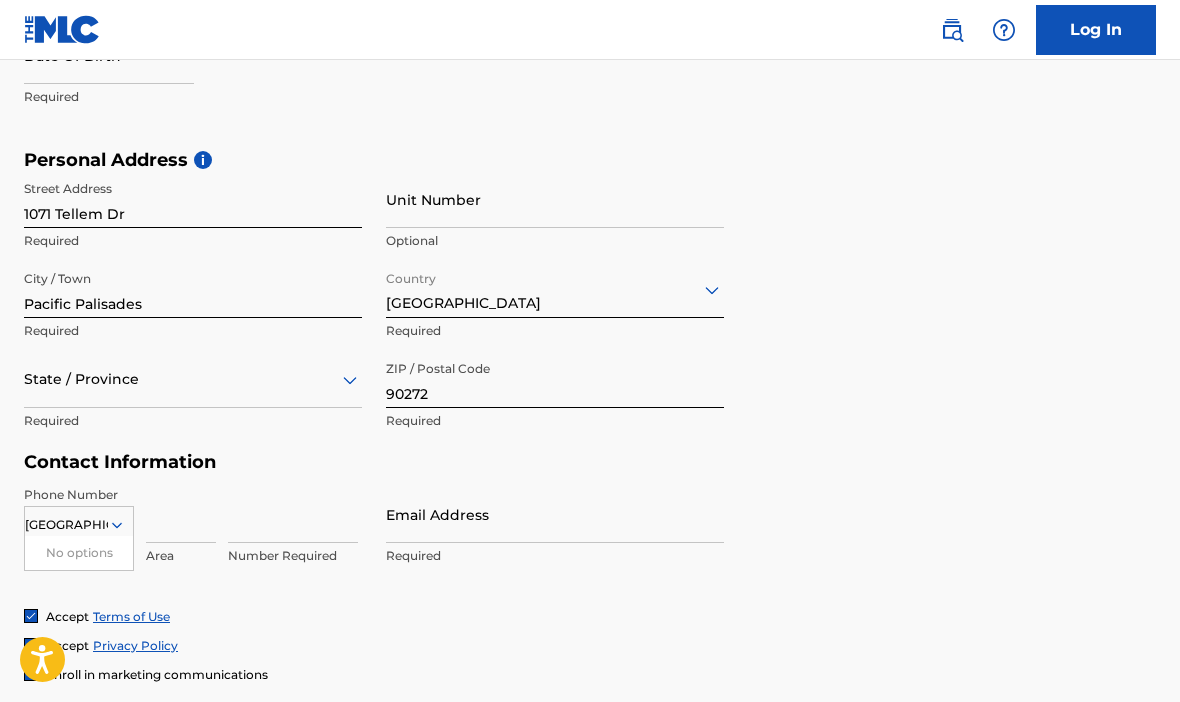 click on "Email Address" at bounding box center (555, 514) 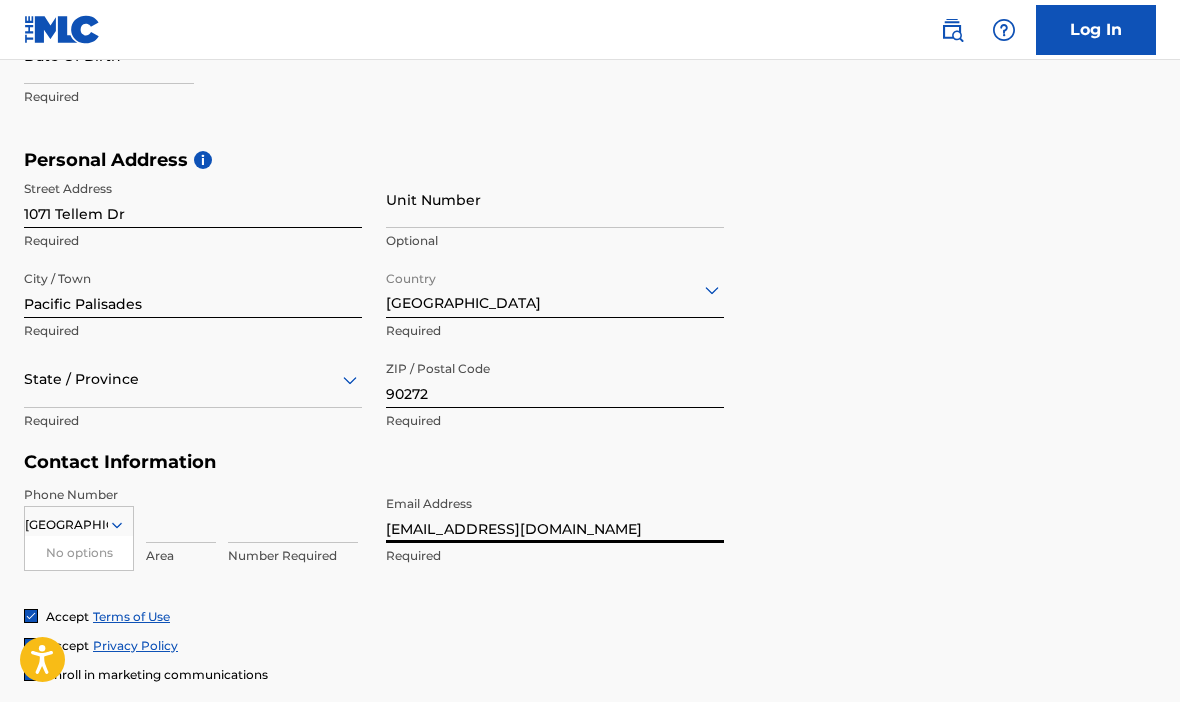 type on "Chantaltrentmusic@gmail.com" 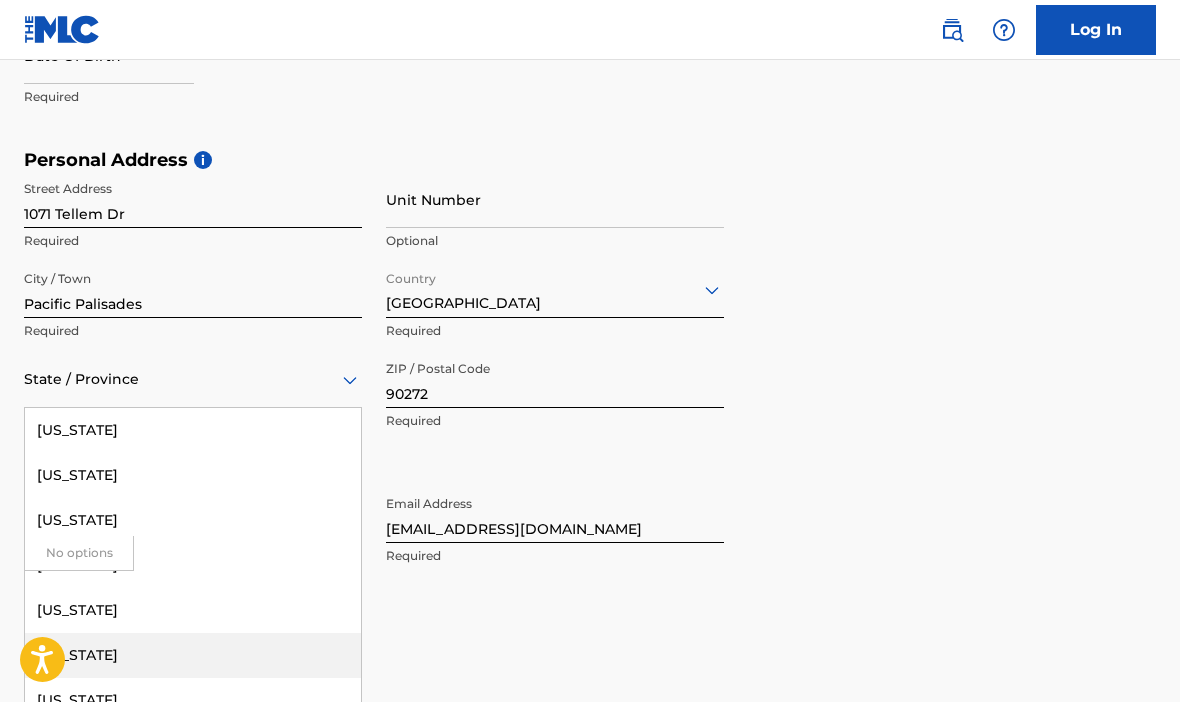 click on "California" at bounding box center (193, 655) 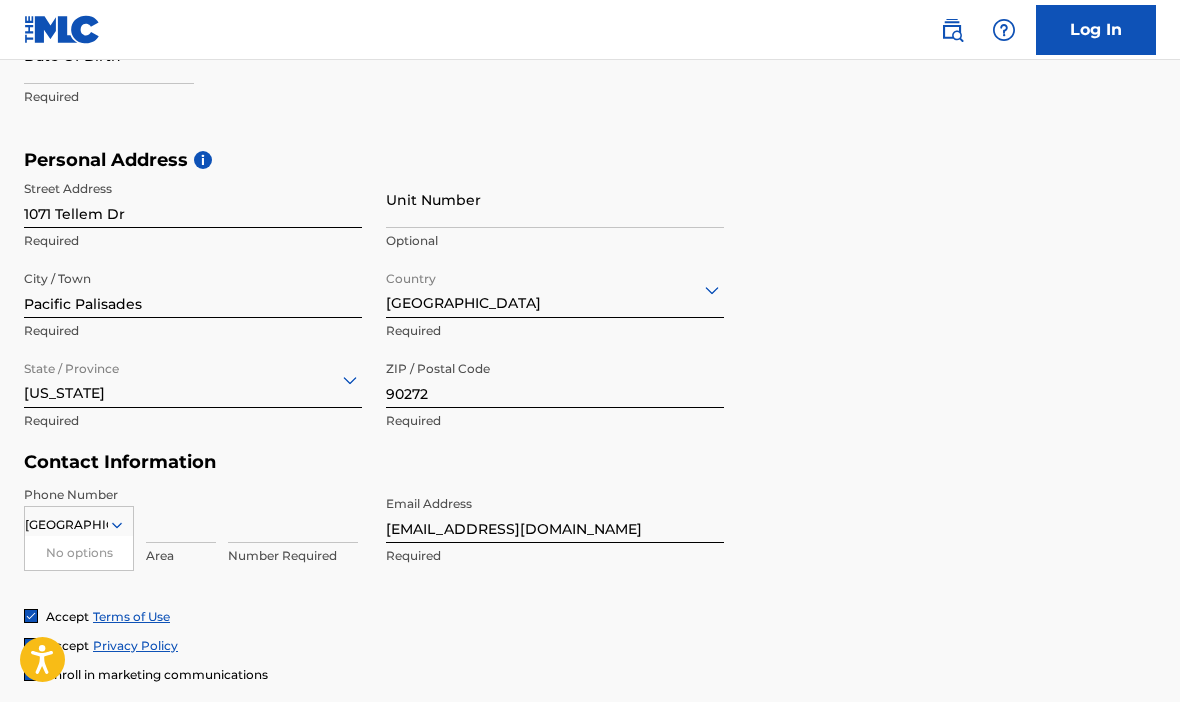 click at bounding box center [181, 514] 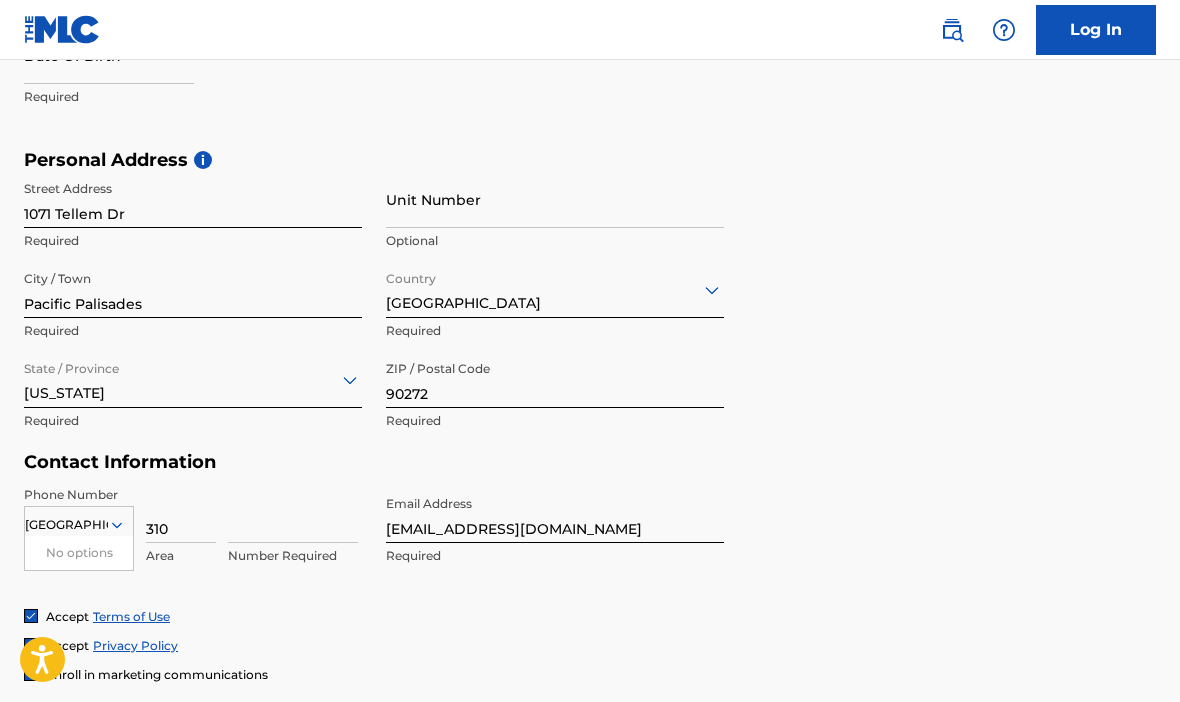 type on "310" 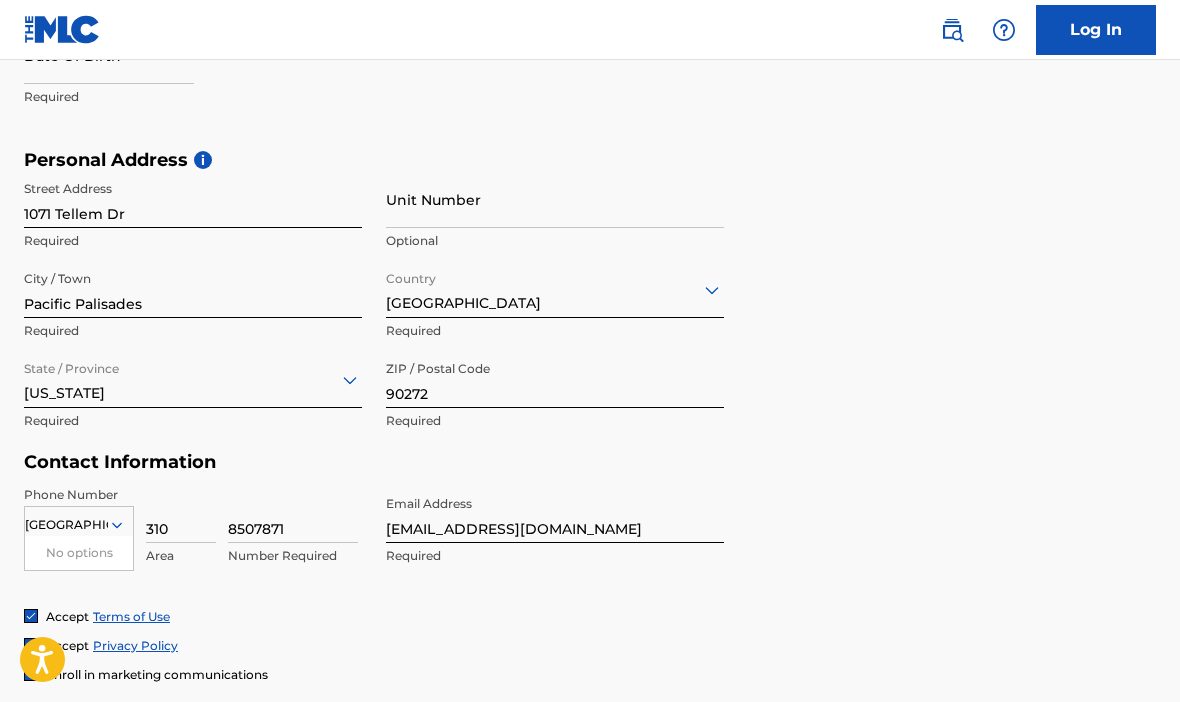 type on "8507871" 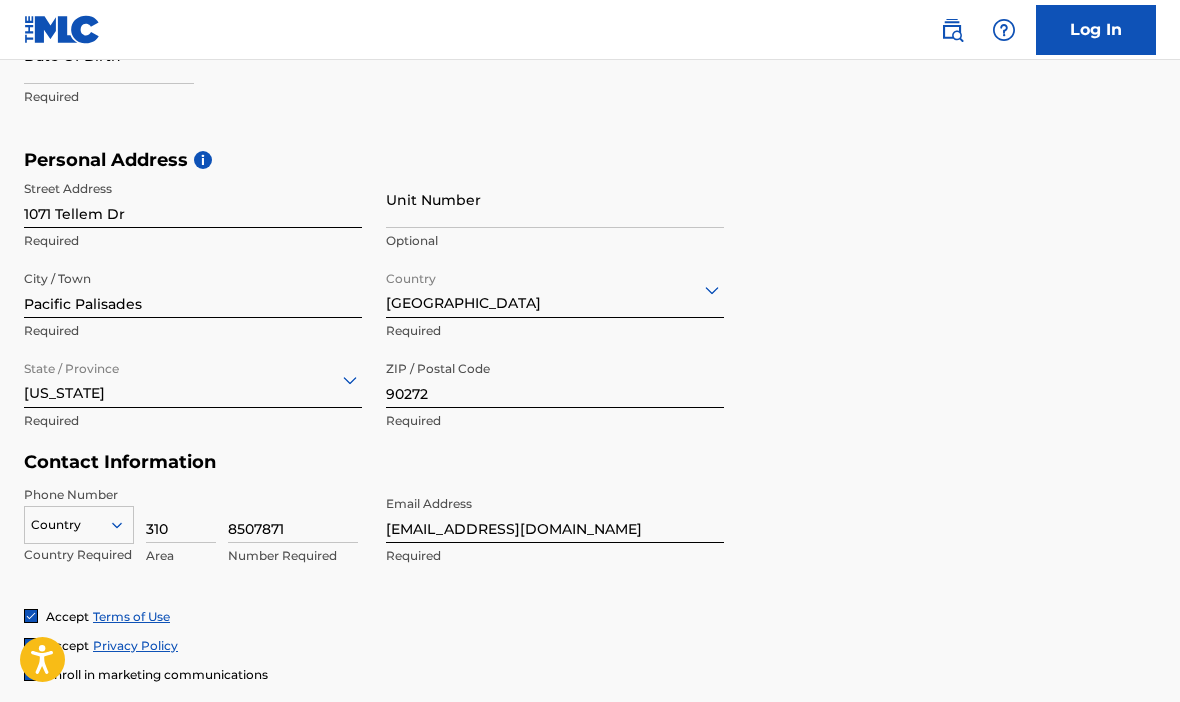 click 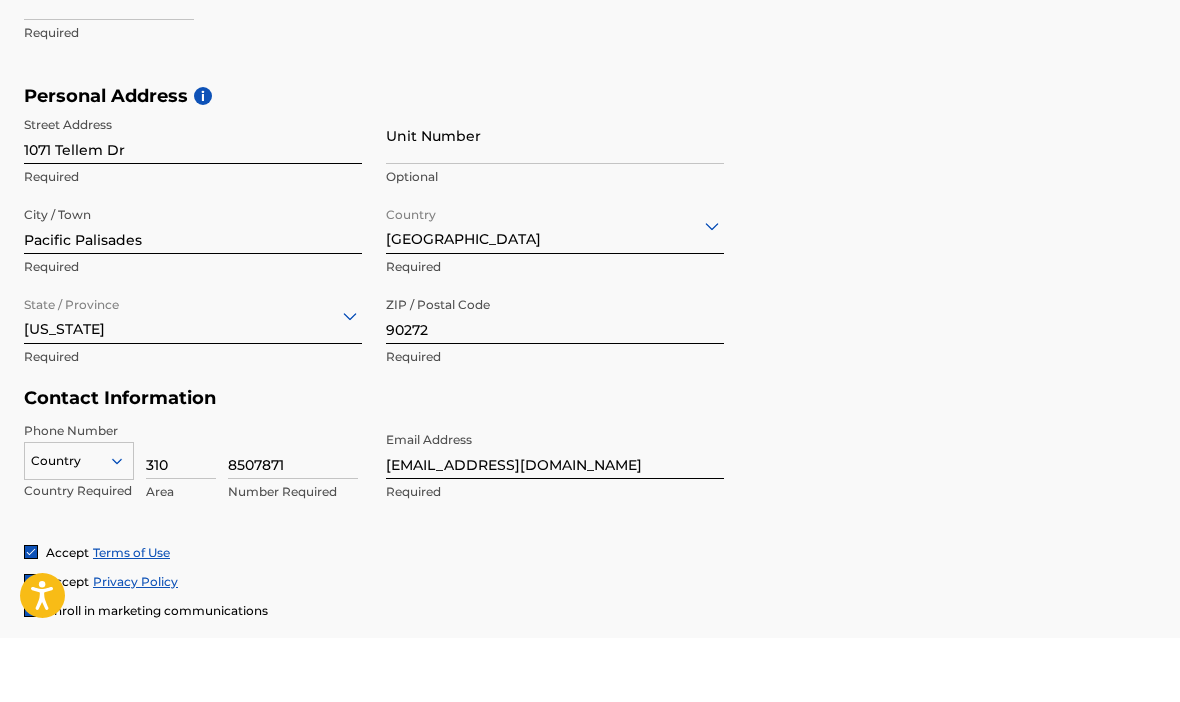 click on "option , selected. Select is focused ,type to refine list, press Down to open the menu,  Country" at bounding box center [79, 521] 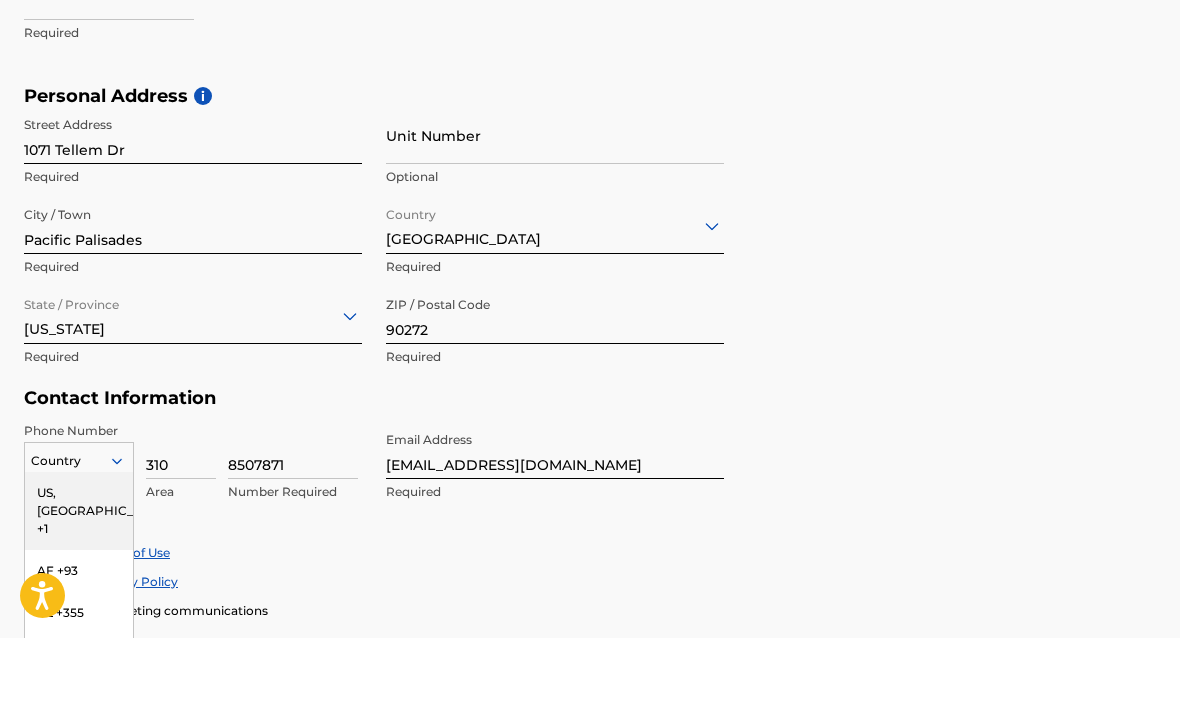 click on "US, CA +1" at bounding box center (79, 575) 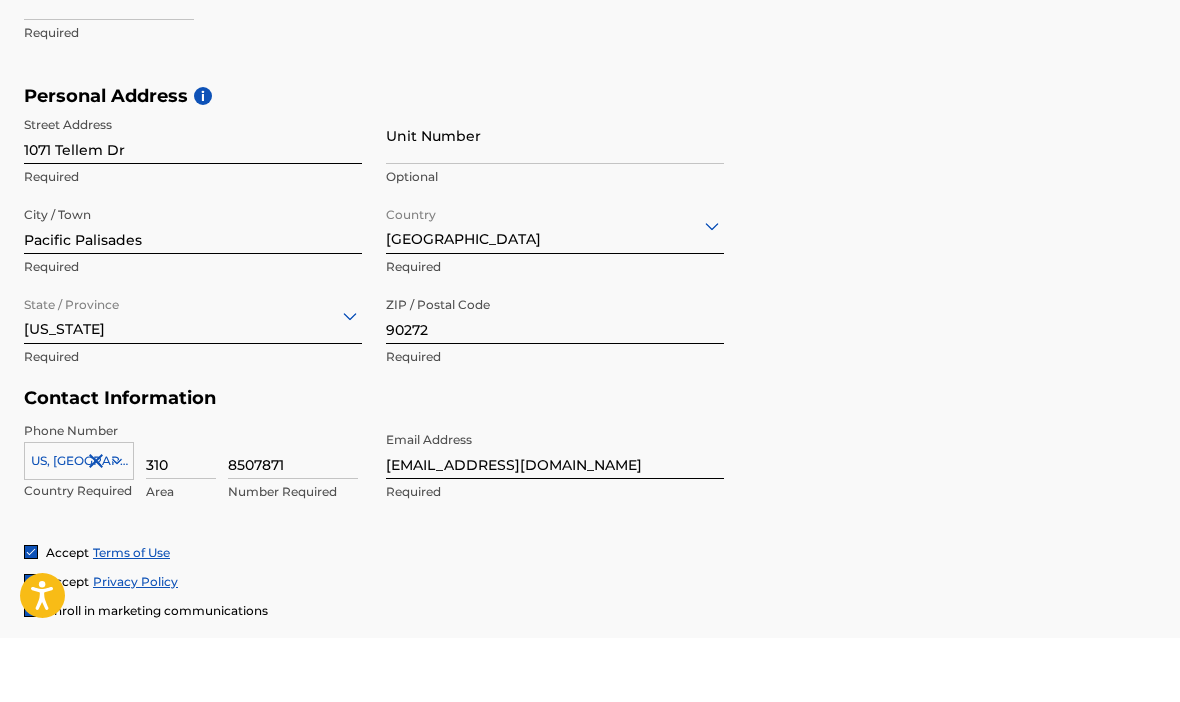 scroll, scrollTop: 663, scrollLeft: 0, axis: vertical 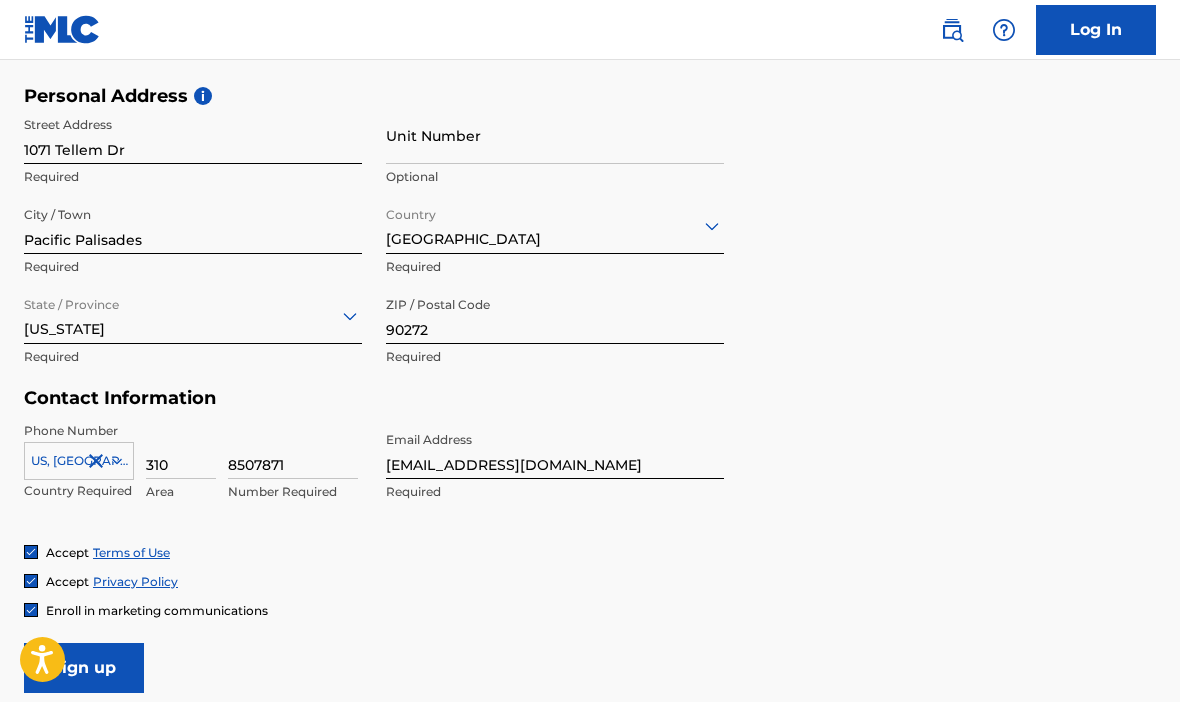 click at bounding box center (31, 610) 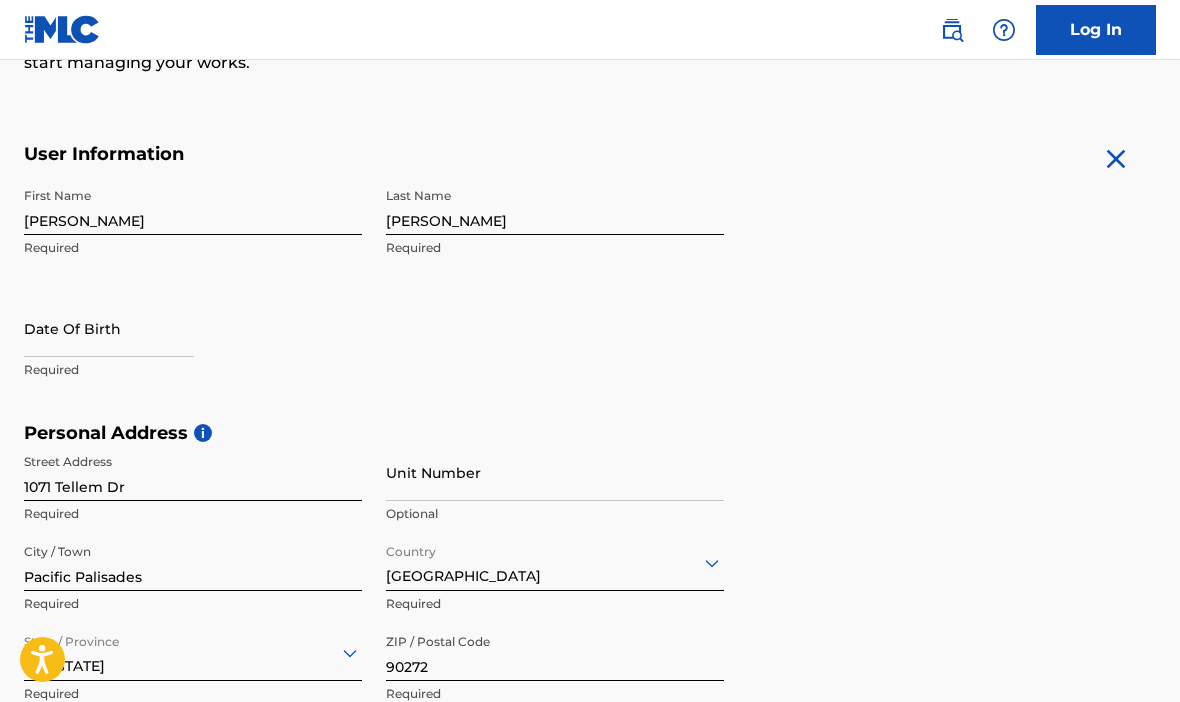 scroll, scrollTop: 346, scrollLeft: 0, axis: vertical 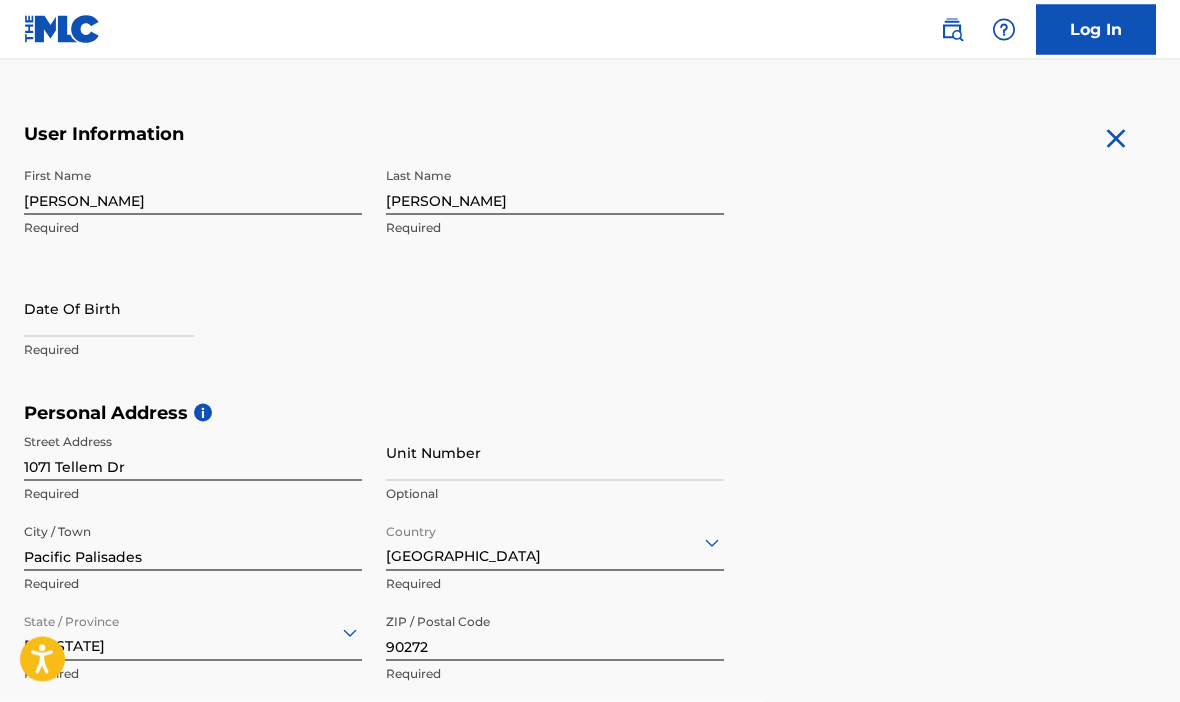 click at bounding box center (109, 308) 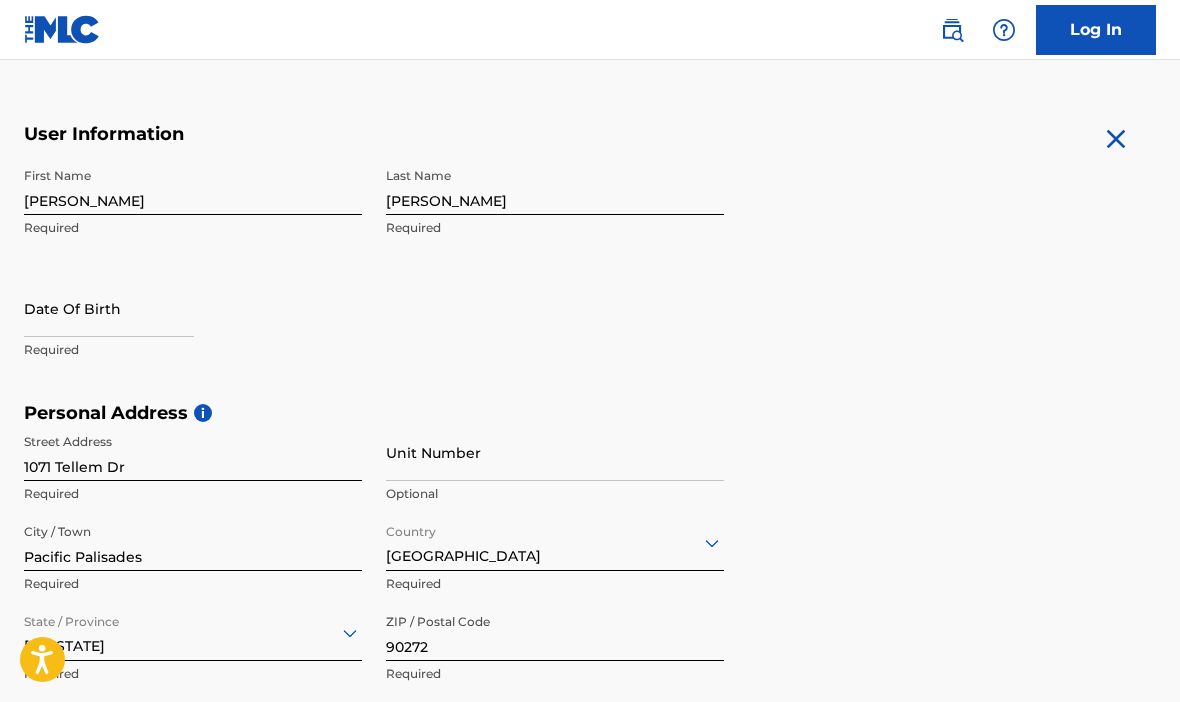 select on "6" 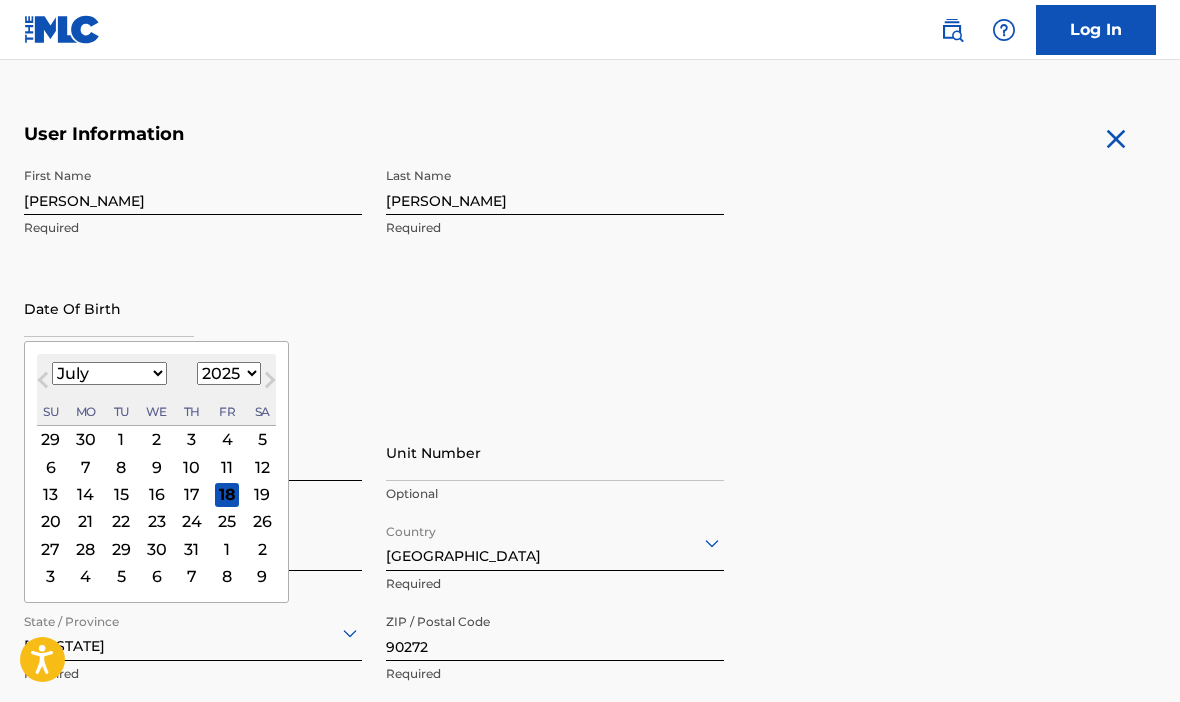 click on "1899 1900 1901 1902 1903 1904 1905 1906 1907 1908 1909 1910 1911 1912 1913 1914 1915 1916 1917 1918 1919 1920 1921 1922 1923 1924 1925 1926 1927 1928 1929 1930 1931 1932 1933 1934 1935 1936 1937 1938 1939 1940 1941 1942 1943 1944 1945 1946 1947 1948 1949 1950 1951 1952 1953 1954 1955 1956 1957 1958 1959 1960 1961 1962 1963 1964 1965 1966 1967 1968 1969 1970 1971 1972 1973 1974 1975 1976 1977 1978 1979 1980 1981 1982 1983 1984 1985 1986 1987 1988 1989 1990 1991 1992 1993 1994 1995 1996 1997 1998 1999 2000 2001 2002 2003 2004 2005 2006 2007 2008 2009 2010 2011 2012 2013 2014 2015 2016 2017 2018 2019 2020 2021 2022 2023 2024 2025 2026 2027 2028 2029 2030 2031 2032 2033 2034 2035 2036 2037 2038 2039 2040 2041 2042 2043 2044 2045 2046 2047 2048 2049 2050 2051 2052 2053 2054 2055 2056 2057 2058 2059 2060 2061 2062 2063 2064 2065 2066 2067 2068 2069 2070 2071 2072 2073 2074 2075 2076 2077 2078 2079 2080 2081 2082 2083 2084 2085 2086 2087 2088 2089 2090 2091 2092 2093 2094 2095 2096 2097 2098 2099 2100" at bounding box center [229, 373] 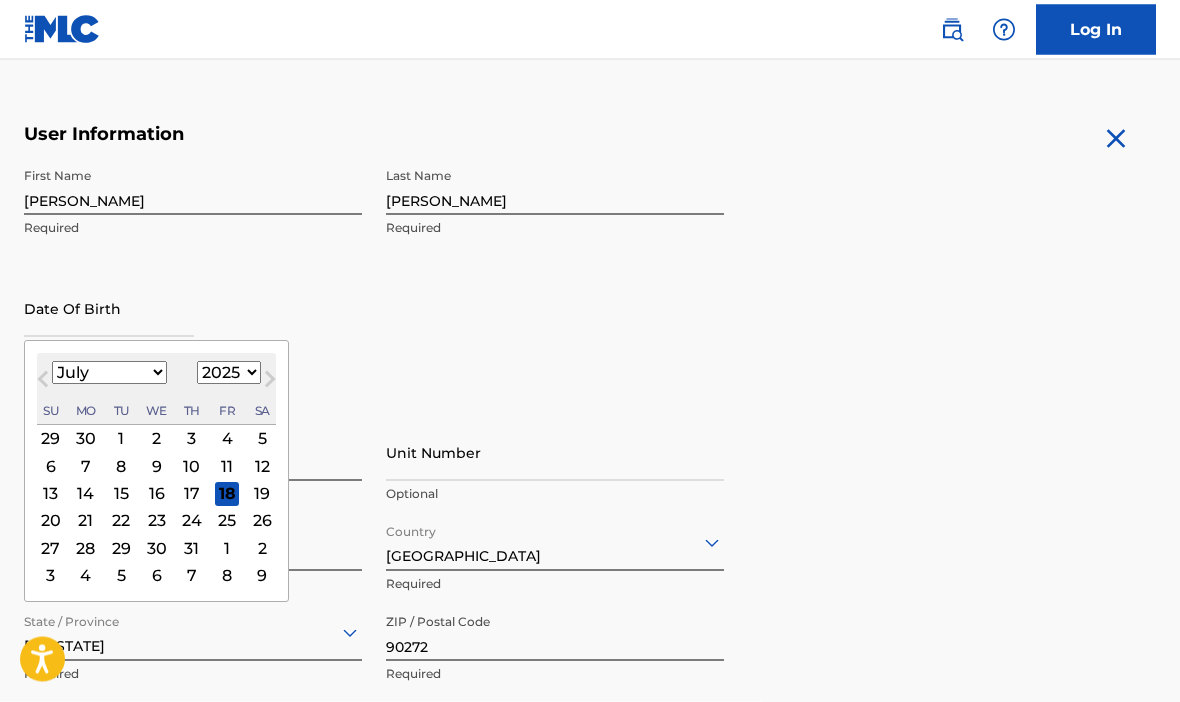 scroll, scrollTop: 347, scrollLeft: 0, axis: vertical 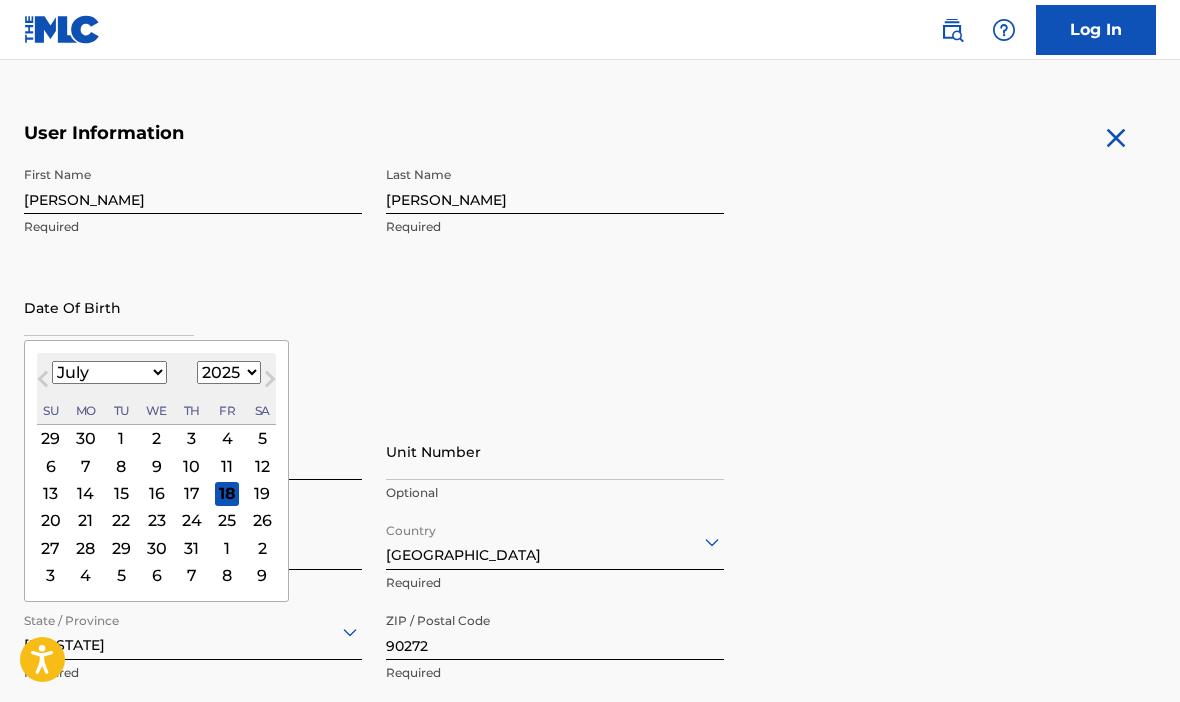 select on "2005" 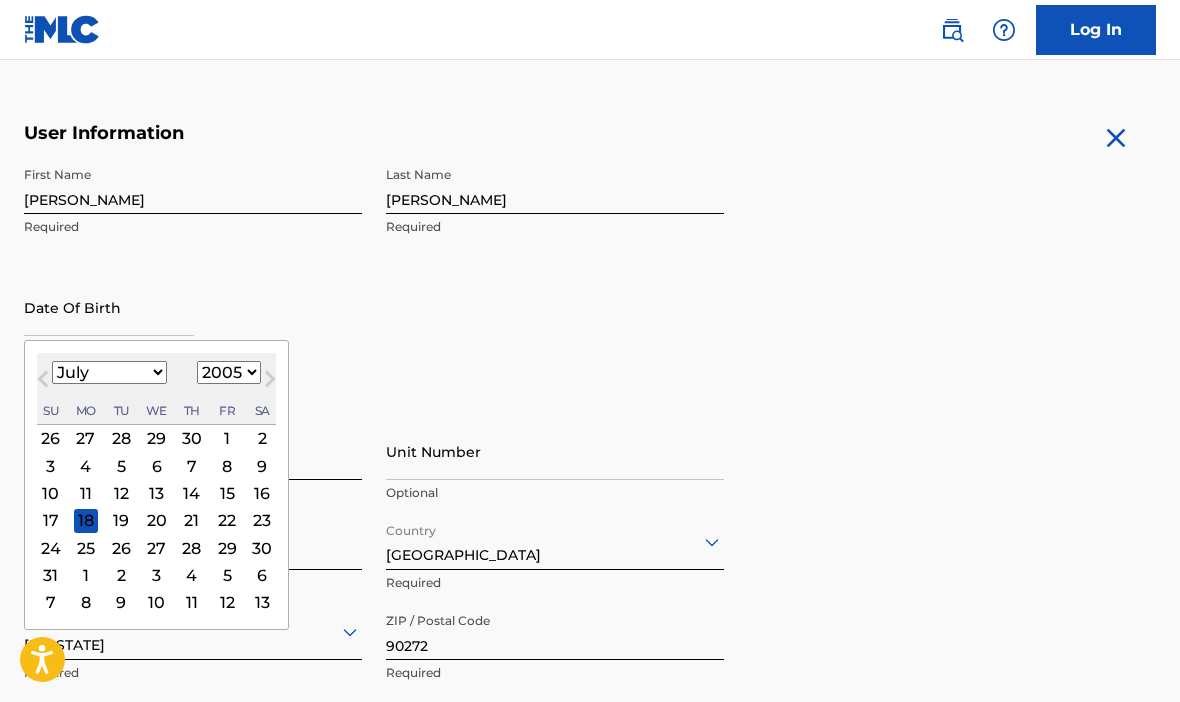 select on "7" 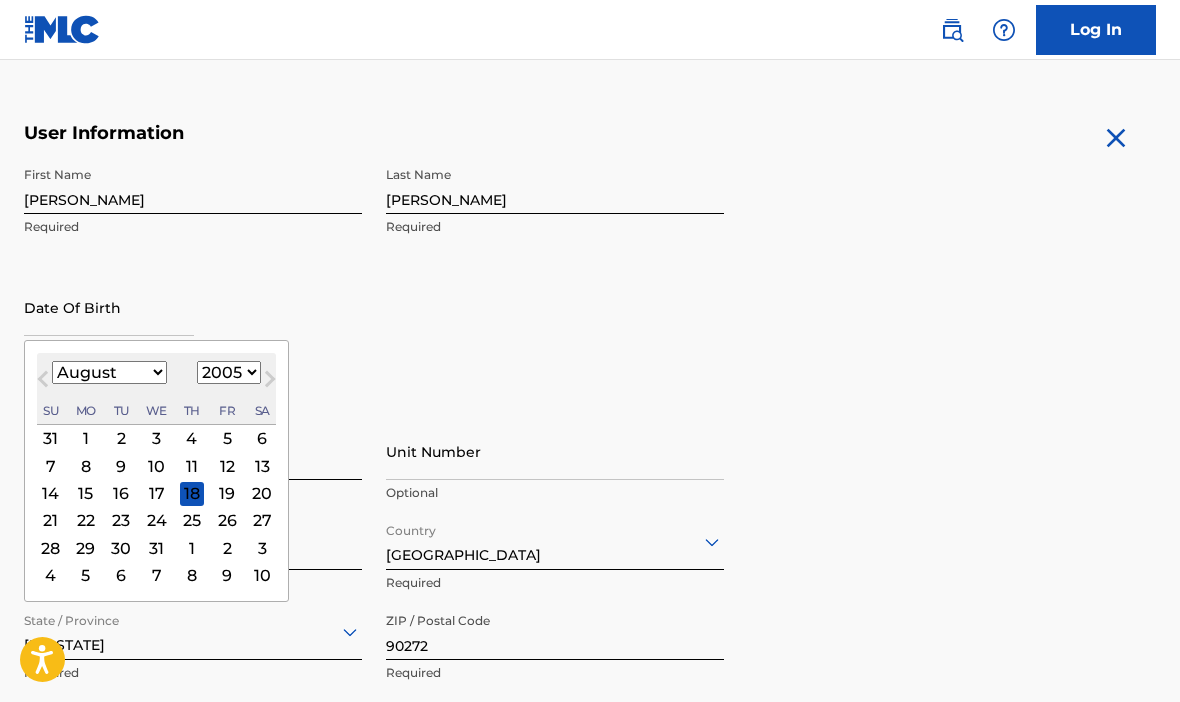 click on "31" at bounding box center [157, 548] 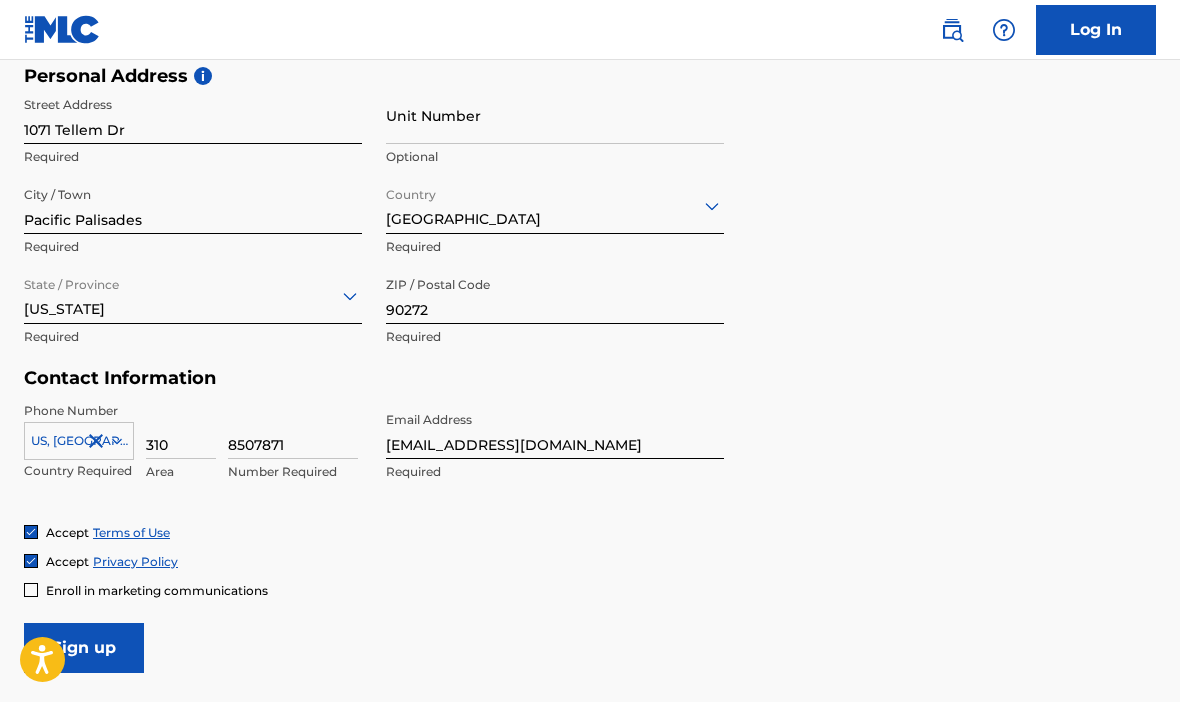 scroll, scrollTop: 791, scrollLeft: 0, axis: vertical 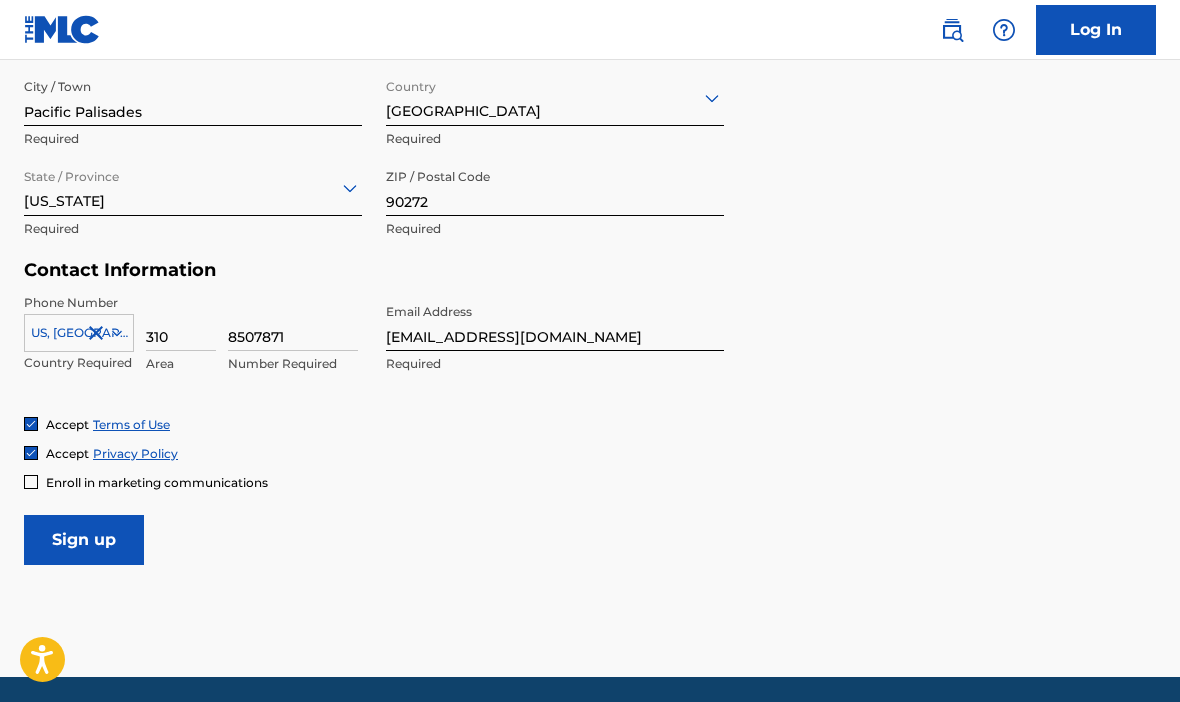 click on "Sign up" at bounding box center [84, 540] 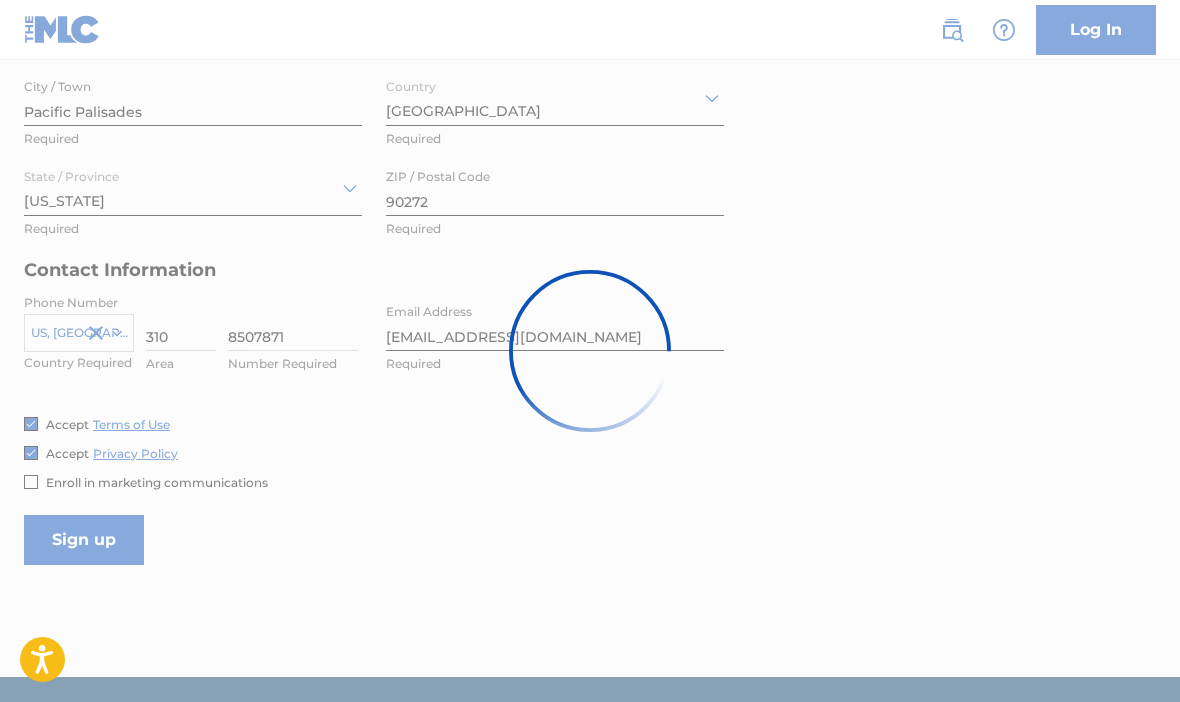 scroll, scrollTop: 0, scrollLeft: 0, axis: both 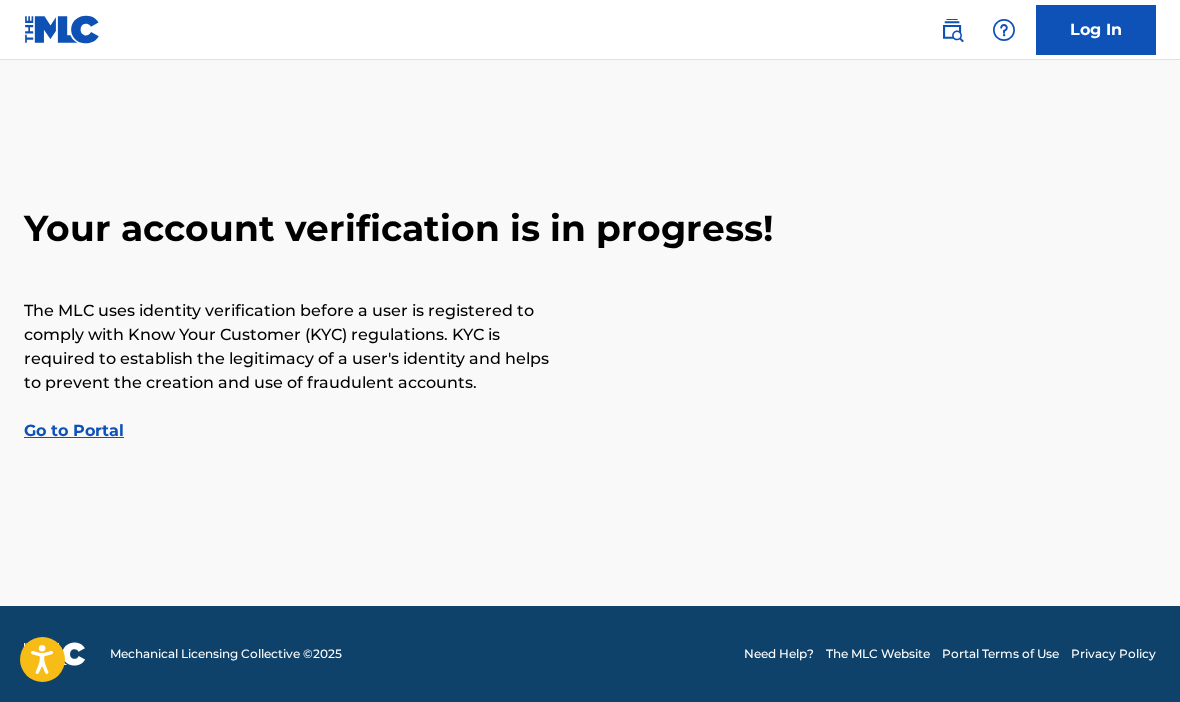click on "Go to Portal" at bounding box center [74, 430] 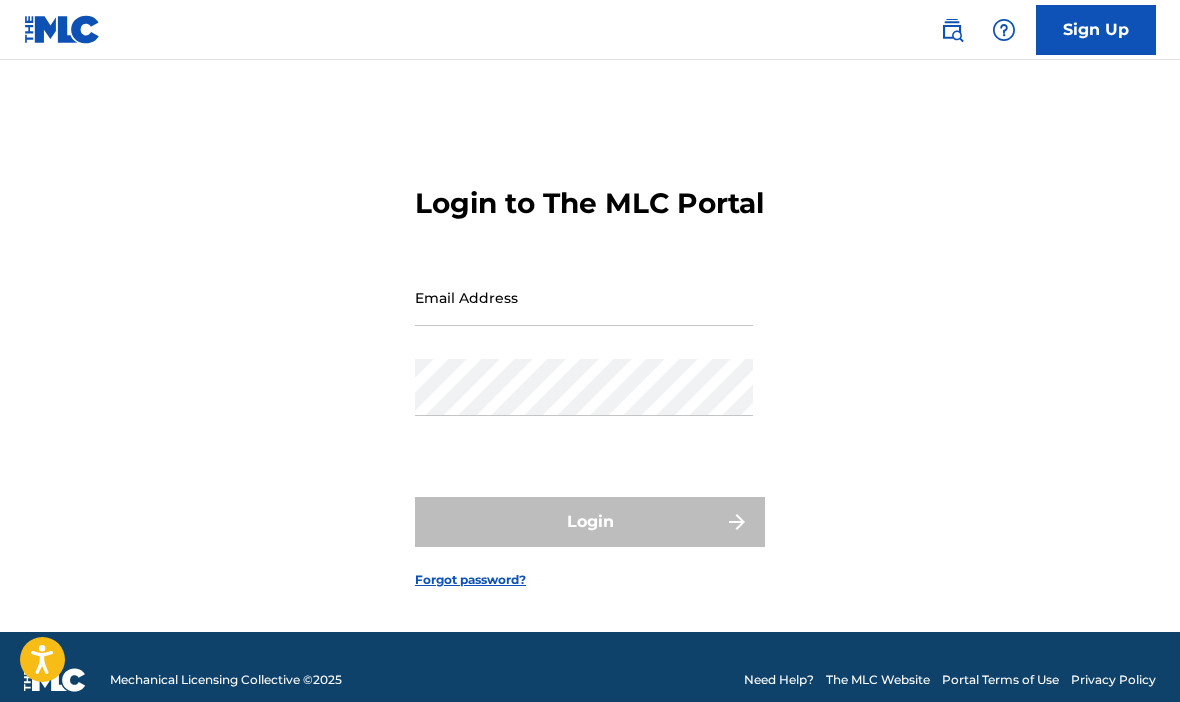 click on "Email Address" at bounding box center (584, 297) 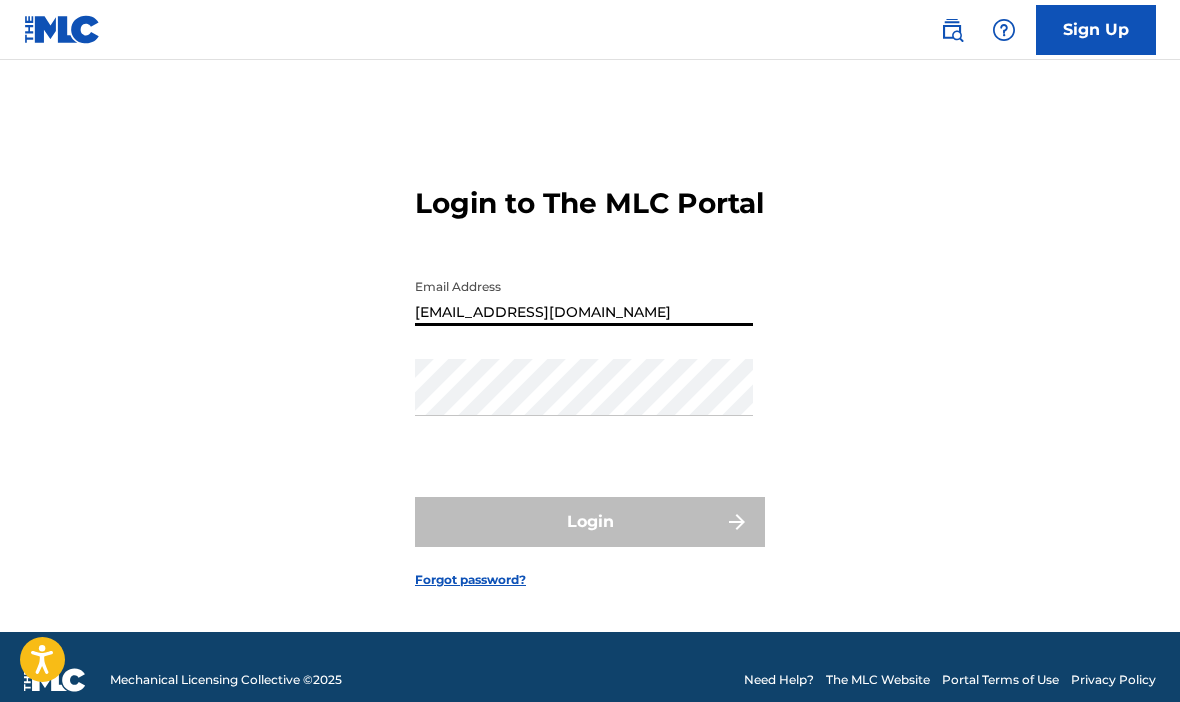 type on "Chantaltrentmusic@gmail.com" 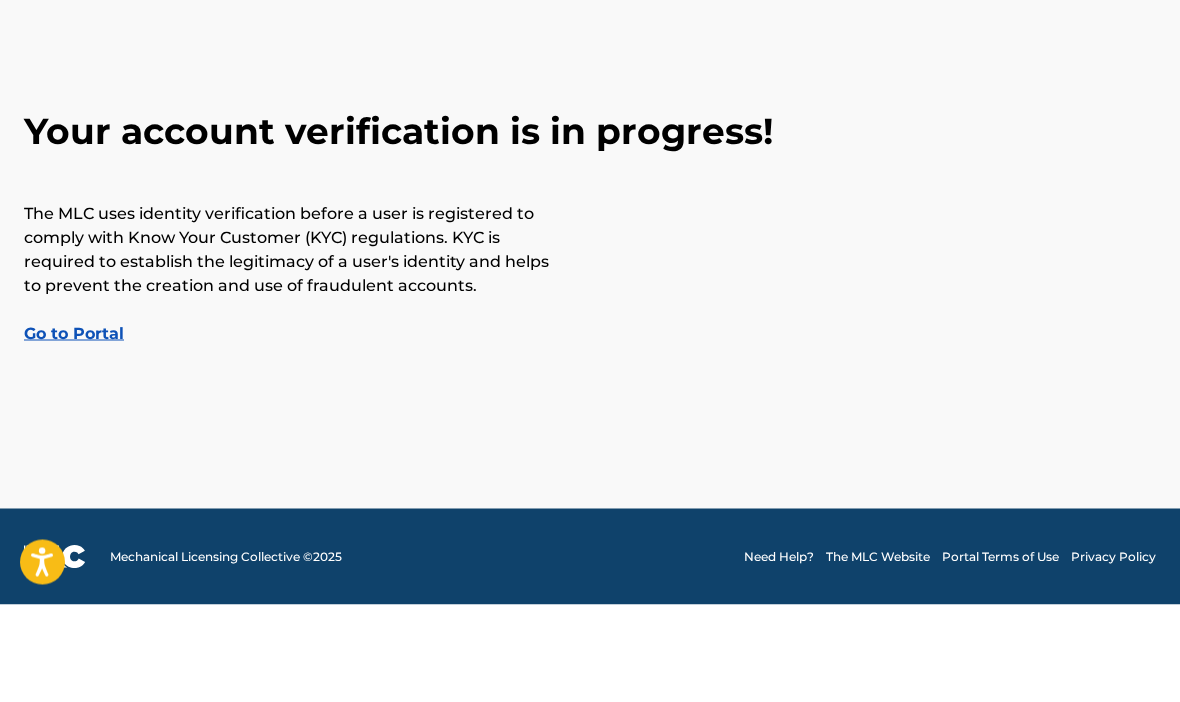 scroll, scrollTop: 0, scrollLeft: 0, axis: both 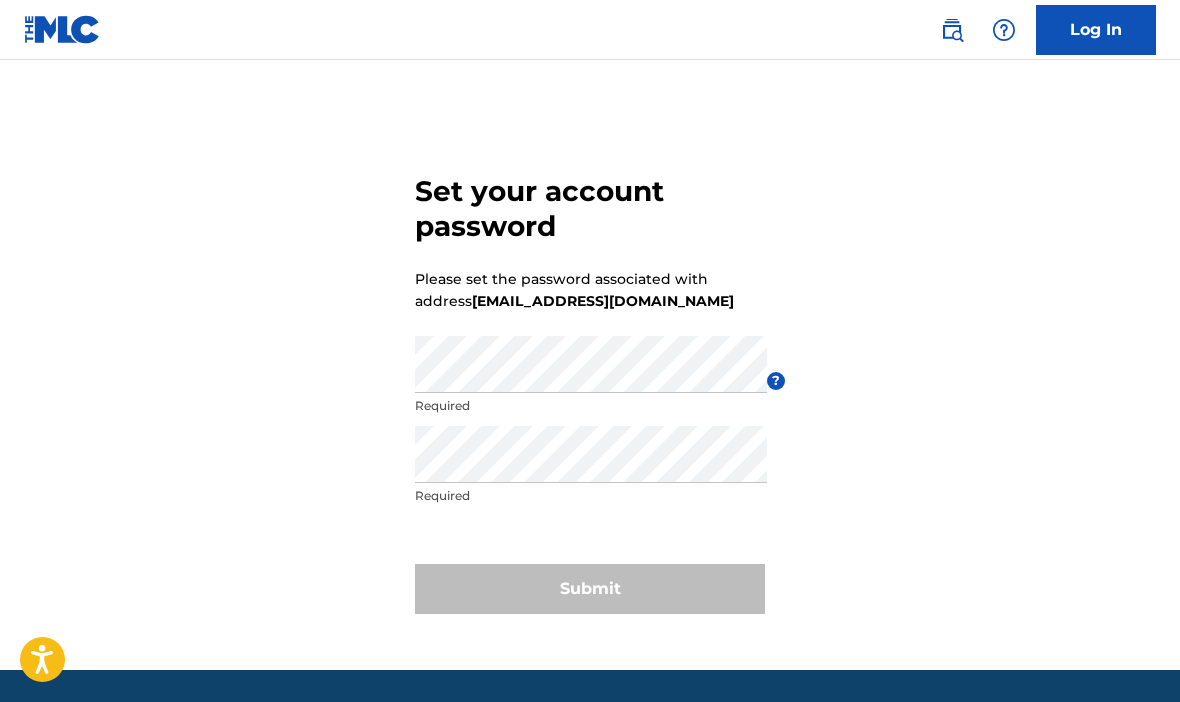 click on "Set your account password Please set the password associated with   address  chantaltrentmusic@gmail.com Password   Required ? Re enter password   Required Submit" at bounding box center (590, 390) 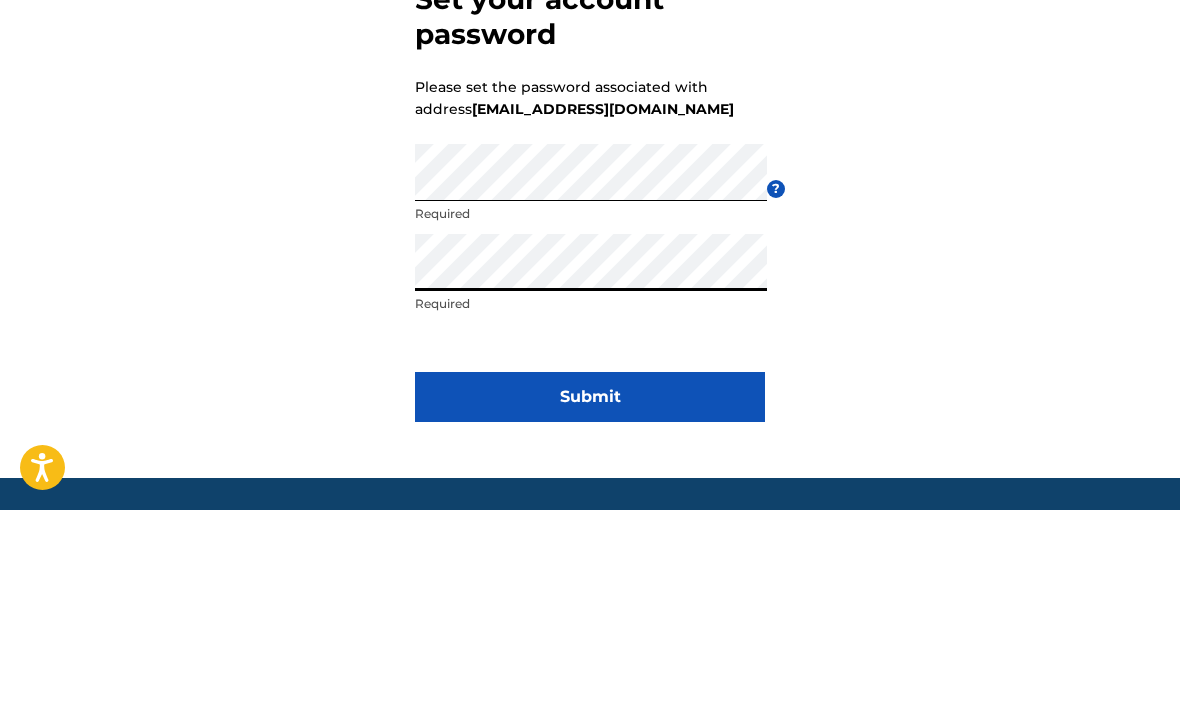 scroll, scrollTop: 95, scrollLeft: 0, axis: vertical 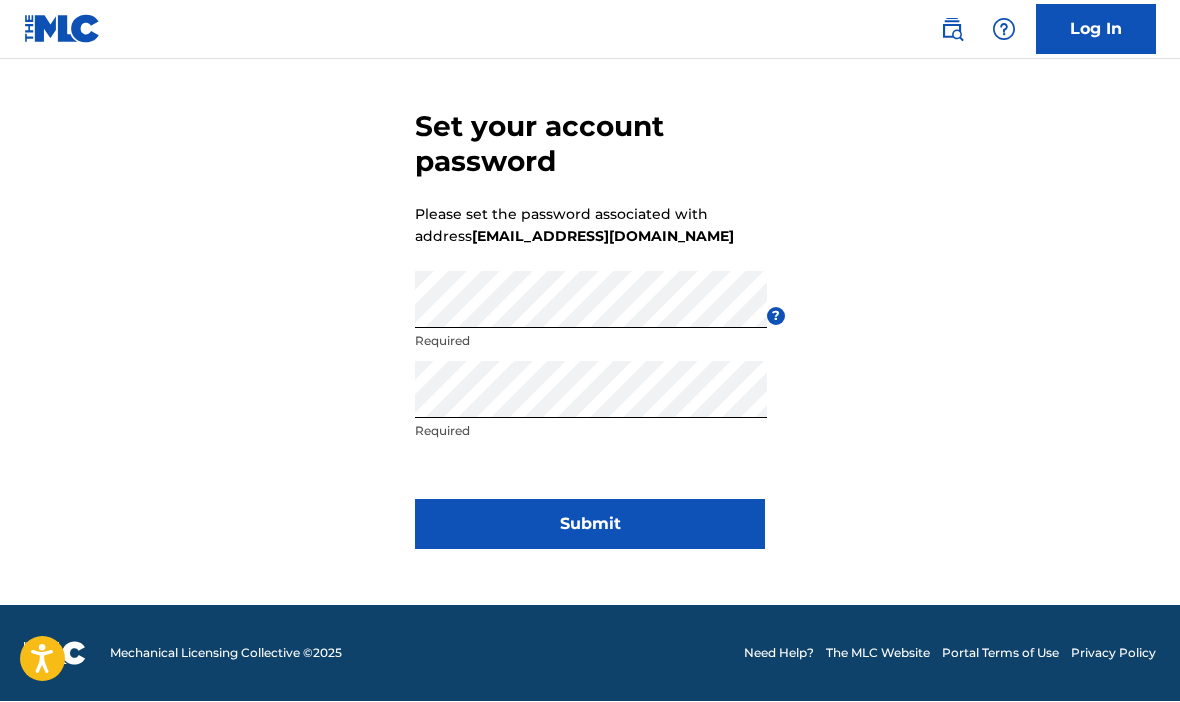 click on "Set your account password Please set the password associated with   address  chantaltrentmusic@gmail.com Password   Required ? Re enter password   Required Submit" at bounding box center (590, 326) 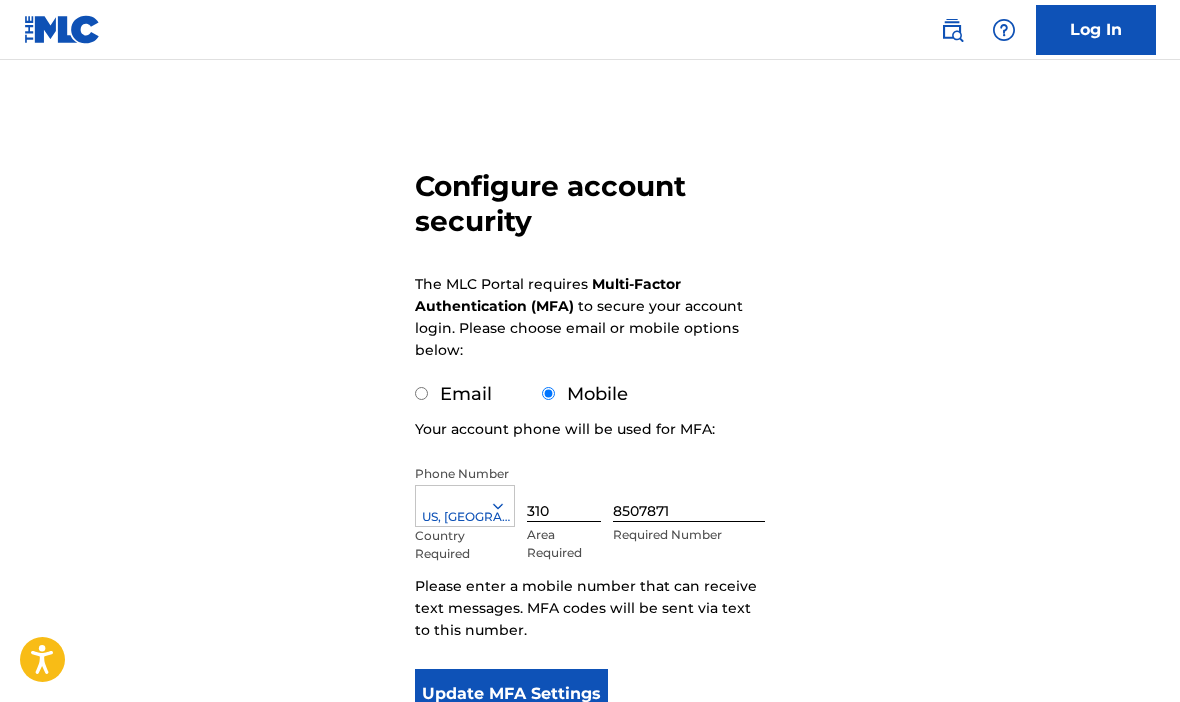 scroll, scrollTop: 114, scrollLeft: 0, axis: vertical 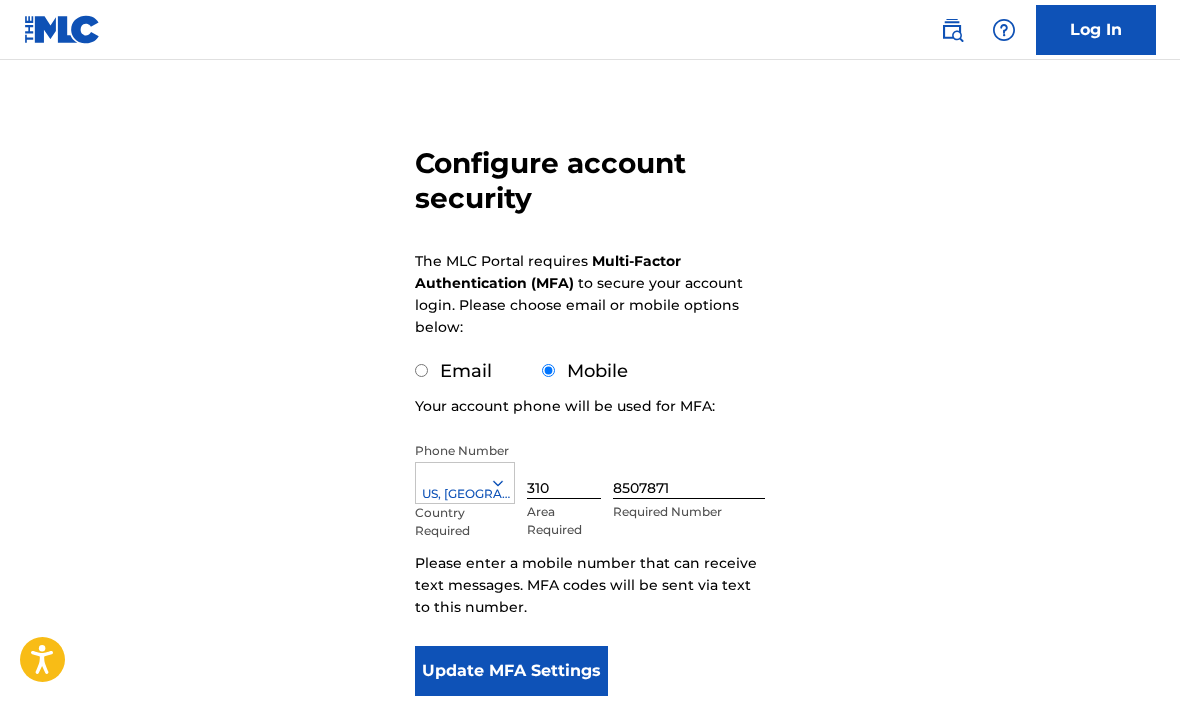 click on "Update MFA Settings" at bounding box center (511, 671) 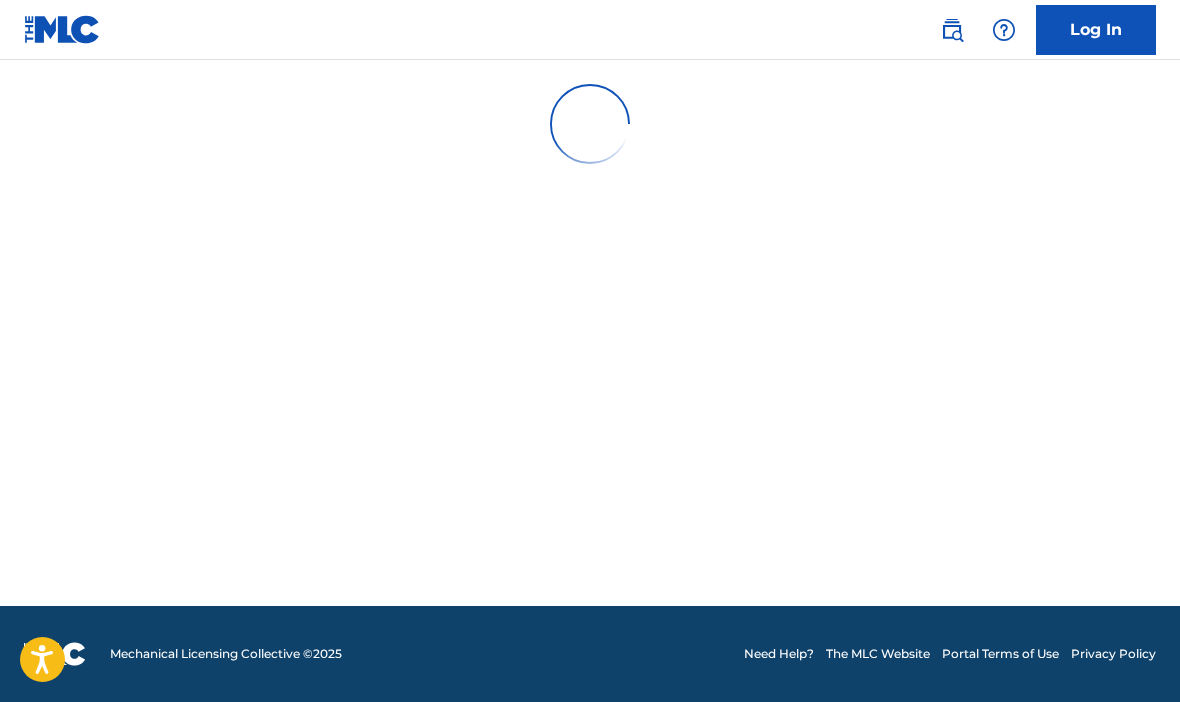 scroll, scrollTop: 0, scrollLeft: 0, axis: both 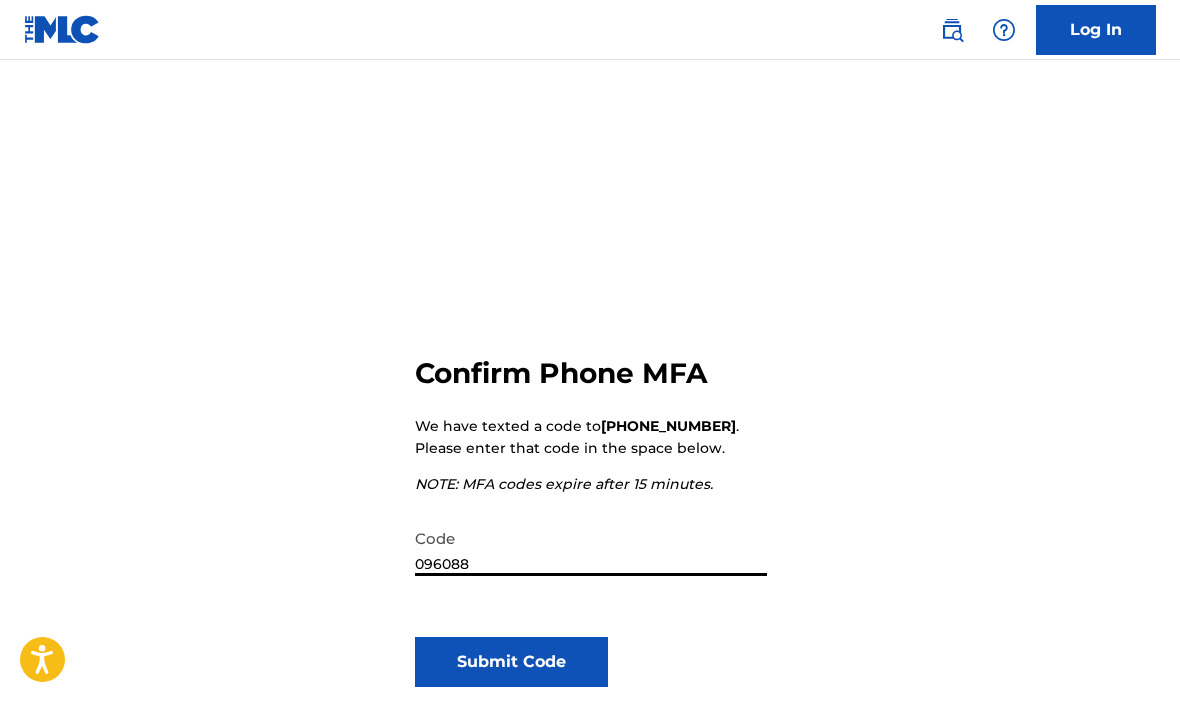 type on "096088" 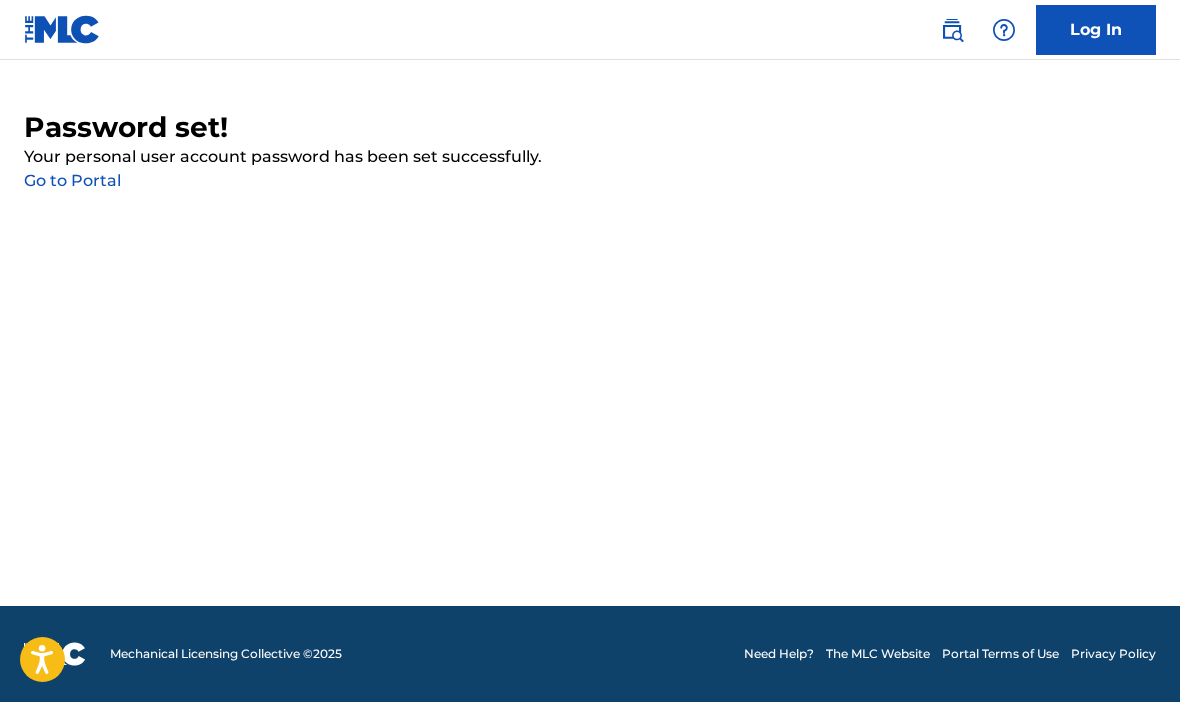 click on "Go to Portal" at bounding box center [72, 180] 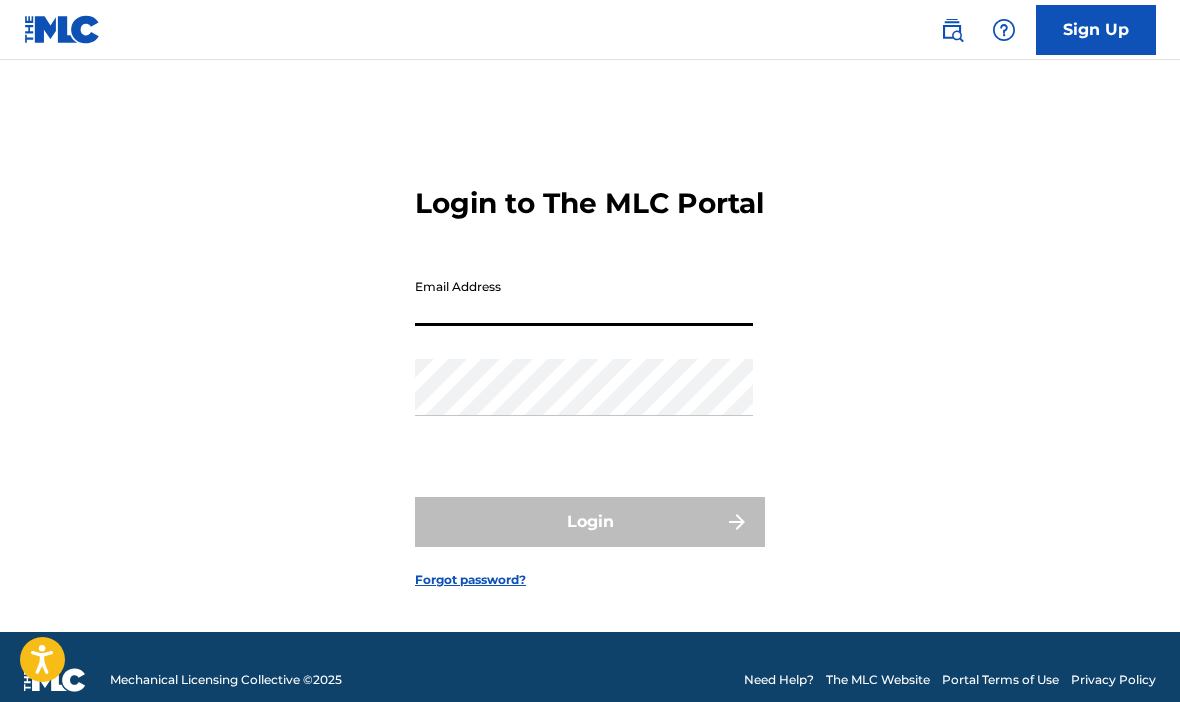 click on "Email Address" at bounding box center (584, 297) 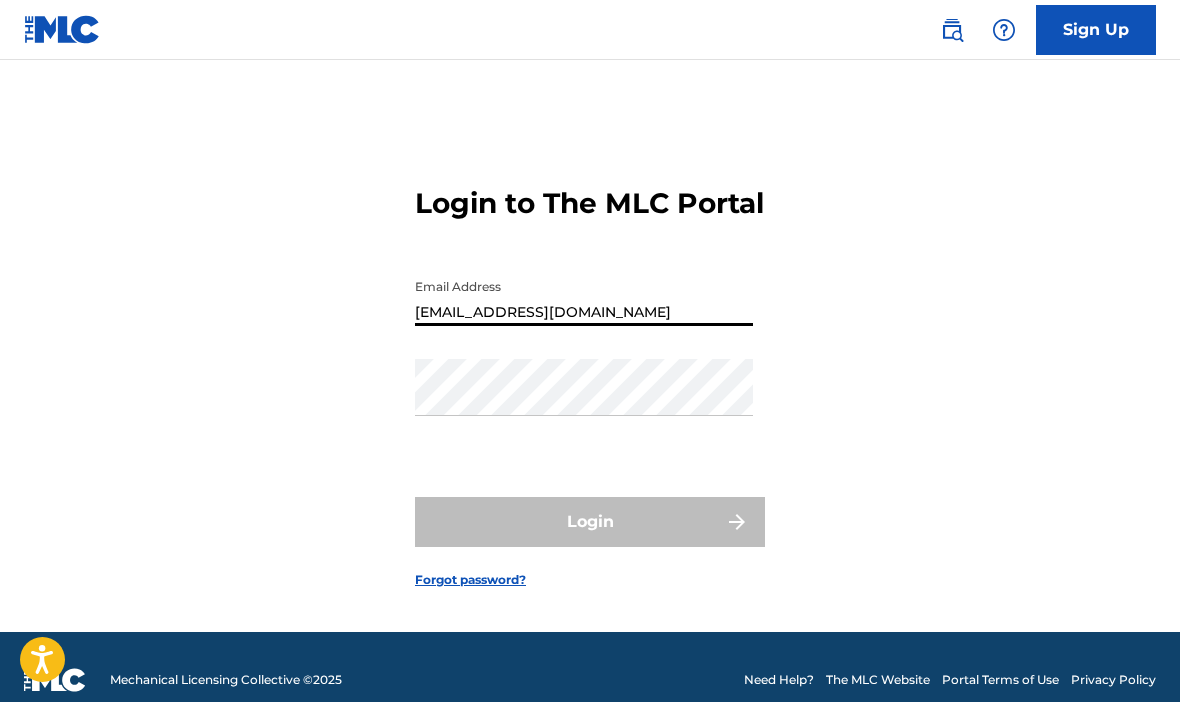 type on "Chantaltrentmusic@gmail.com" 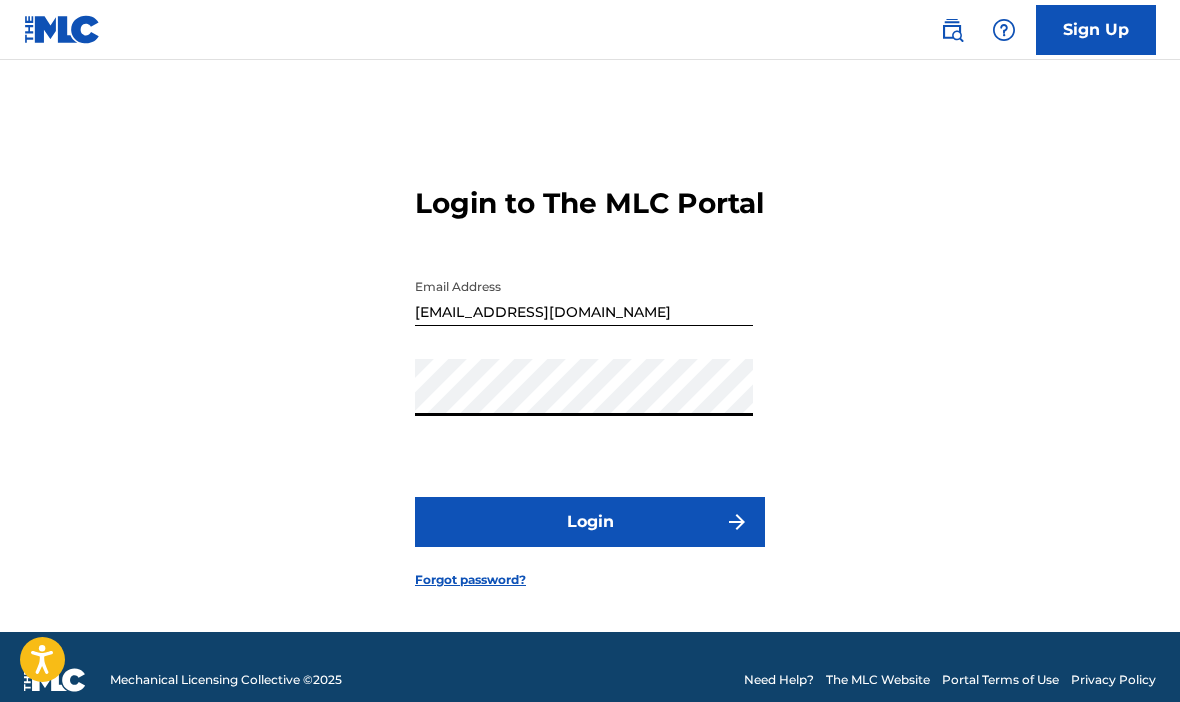 click on "Login" at bounding box center (590, 522) 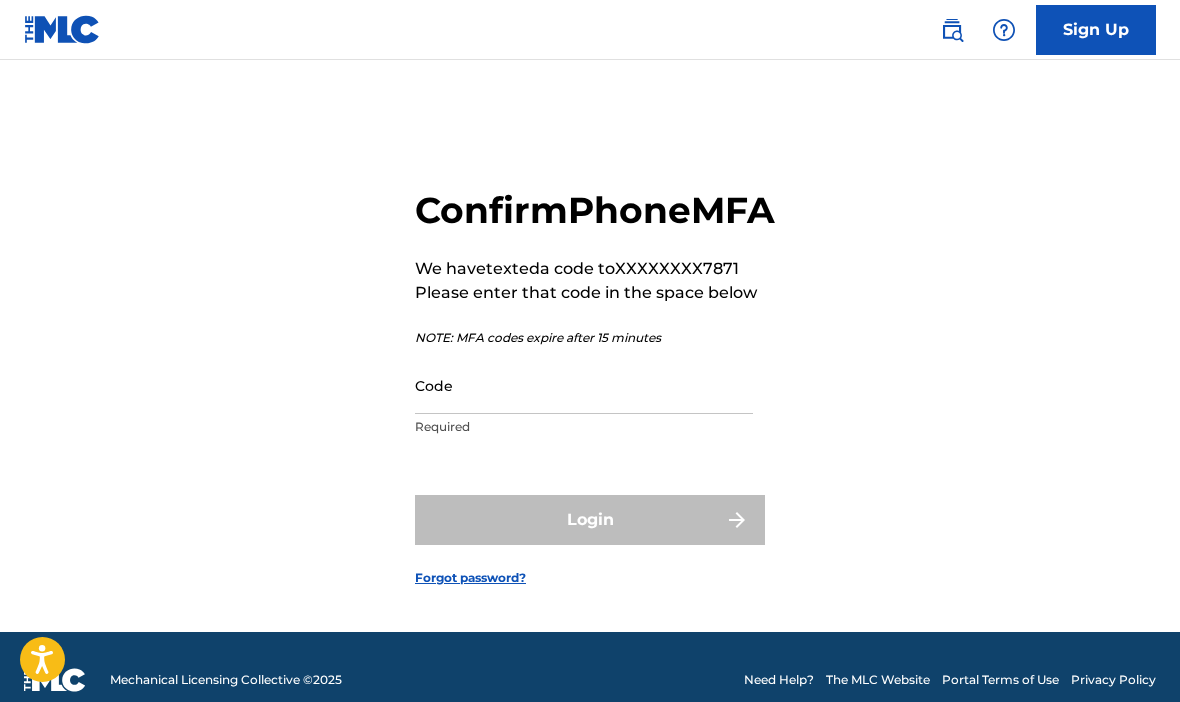 click on "Code" at bounding box center [584, 385] 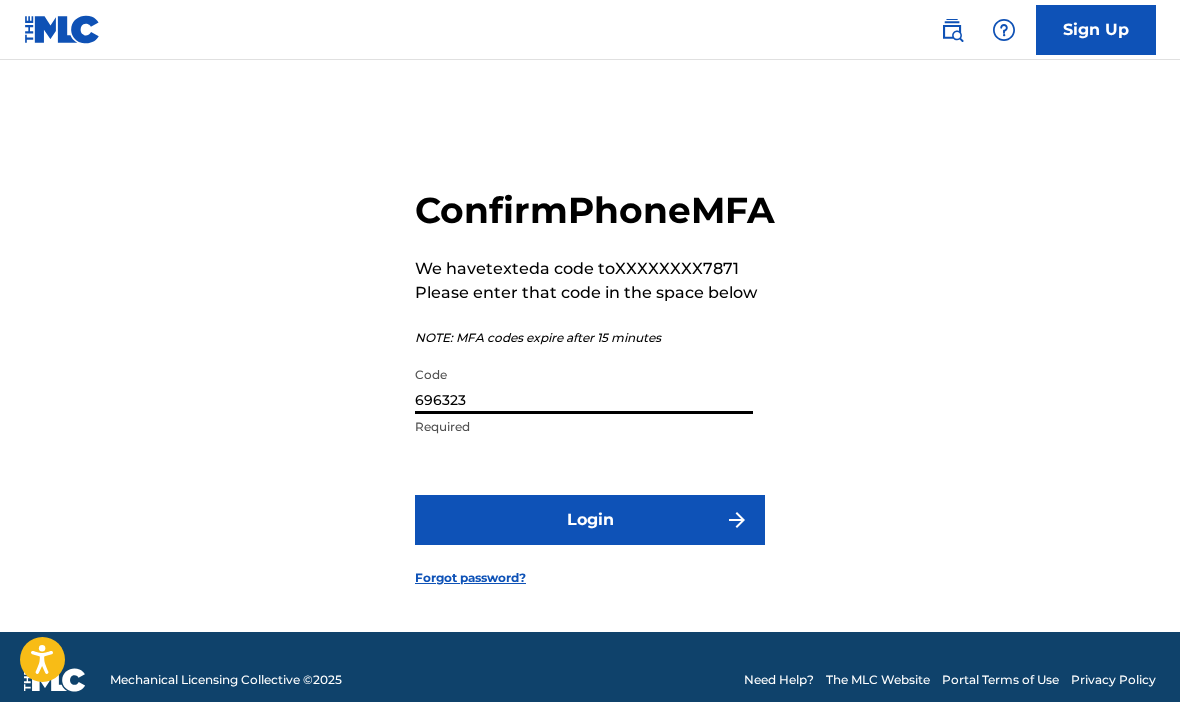 type on "696323" 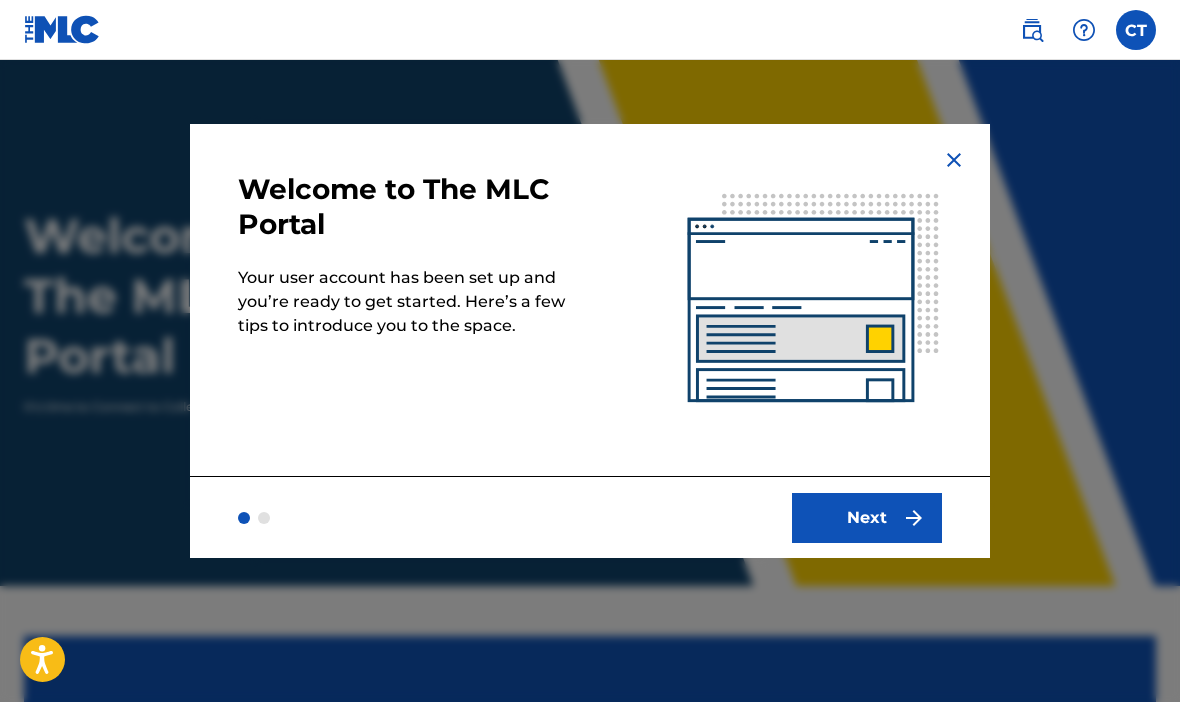 scroll, scrollTop: 0, scrollLeft: 0, axis: both 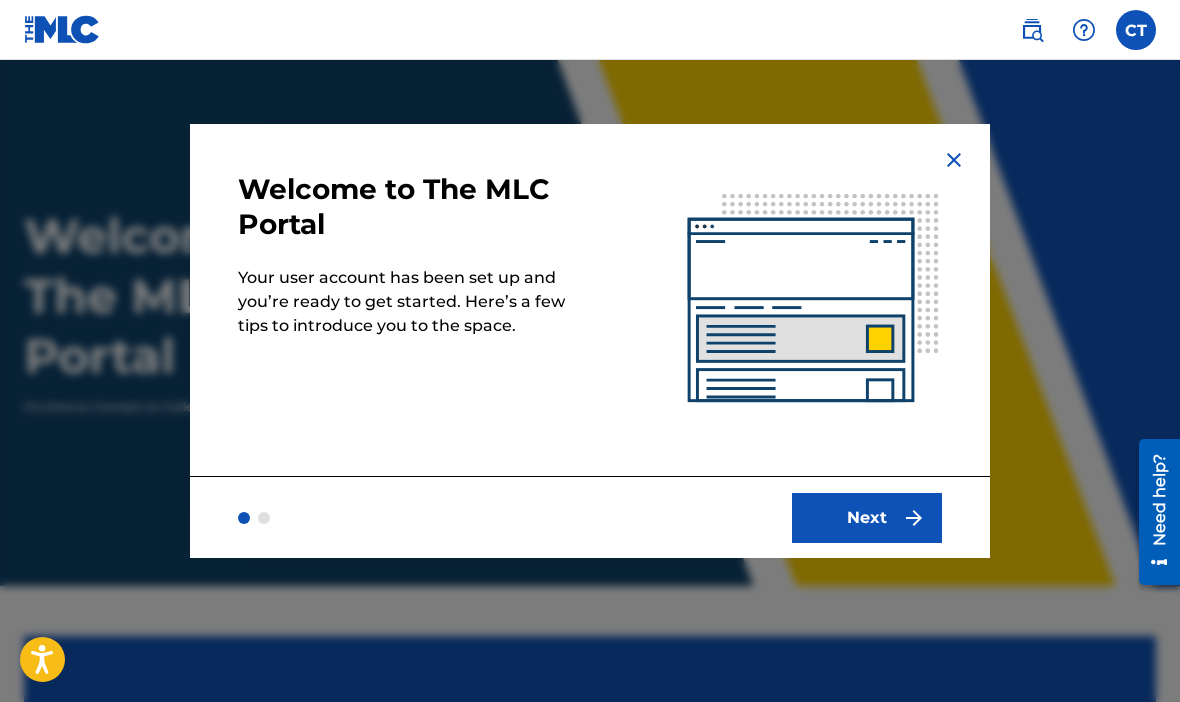 click on "Next" at bounding box center (867, 518) 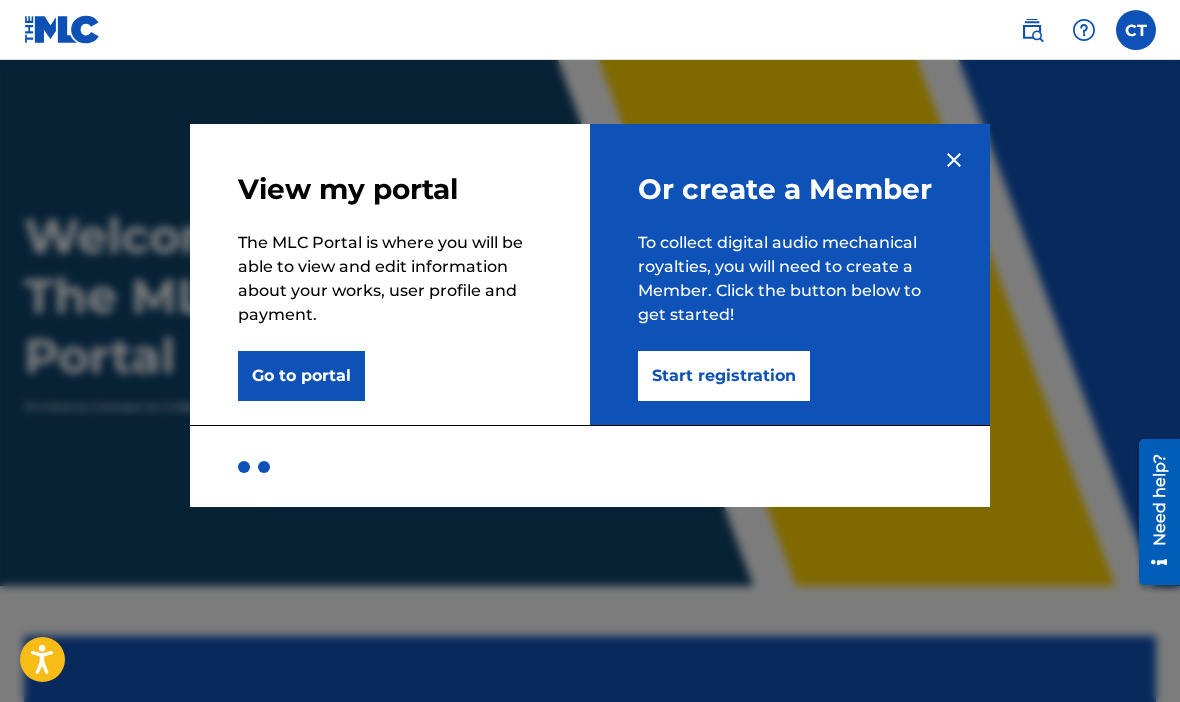 click on "Start registration" at bounding box center [724, 376] 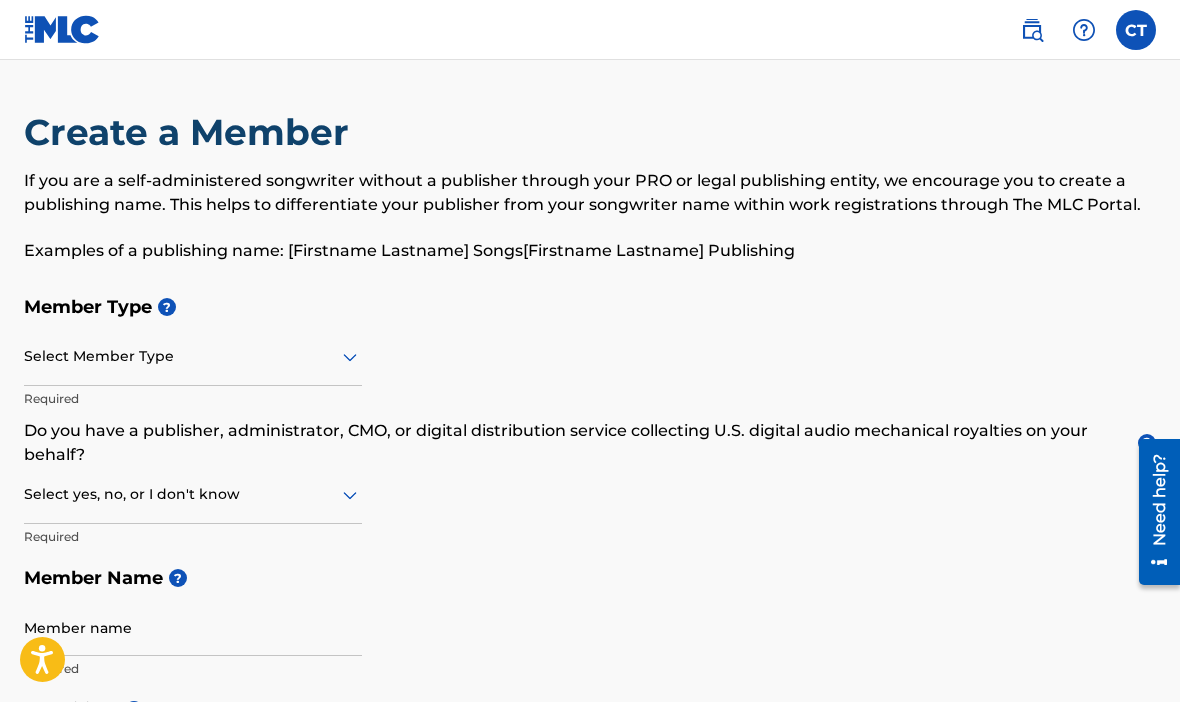 drag, startPoint x: 92, startPoint y: 349, endPoint x: 83, endPoint y: 340, distance: 12.727922 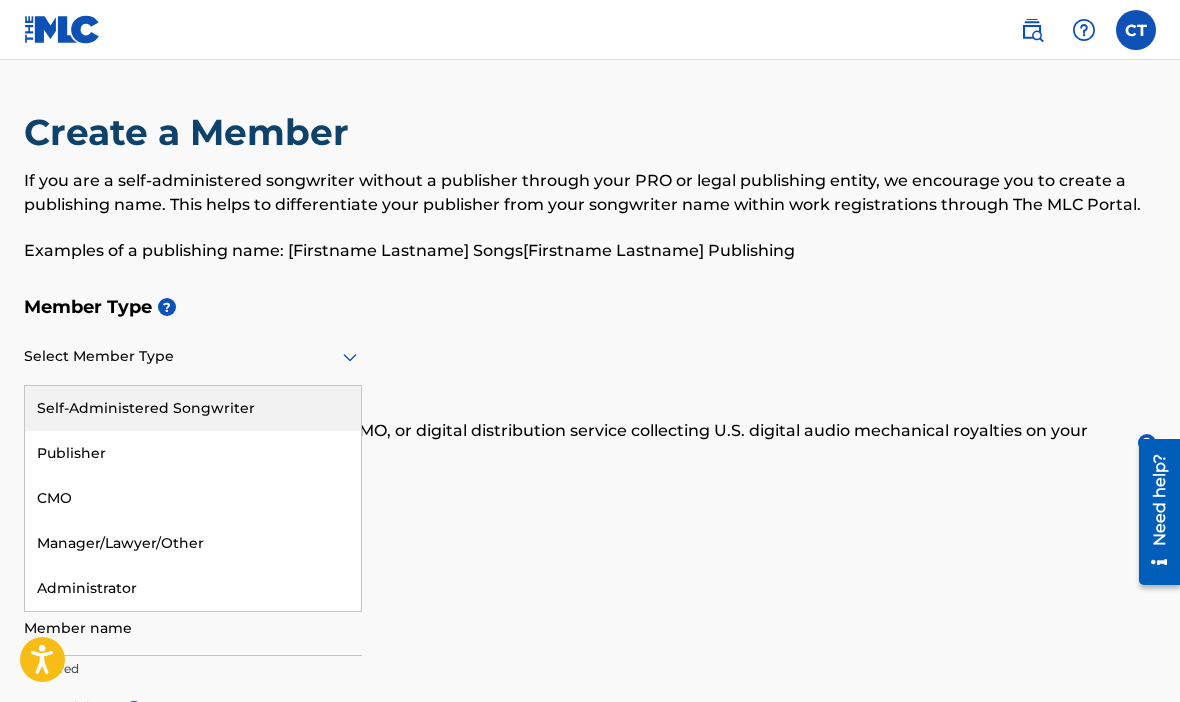 click on "Self-Administered Songwriter, 1 of 5. 5 results available. Use Up and Down to choose options, press Enter to select the currently focused option, press Escape to exit the menu, press Tab to select the option and exit the menu. Select Member Type Self-Administered Songwriter Publisher CMO Manager/Lawyer/Other Administrator Required" at bounding box center (193, 374) 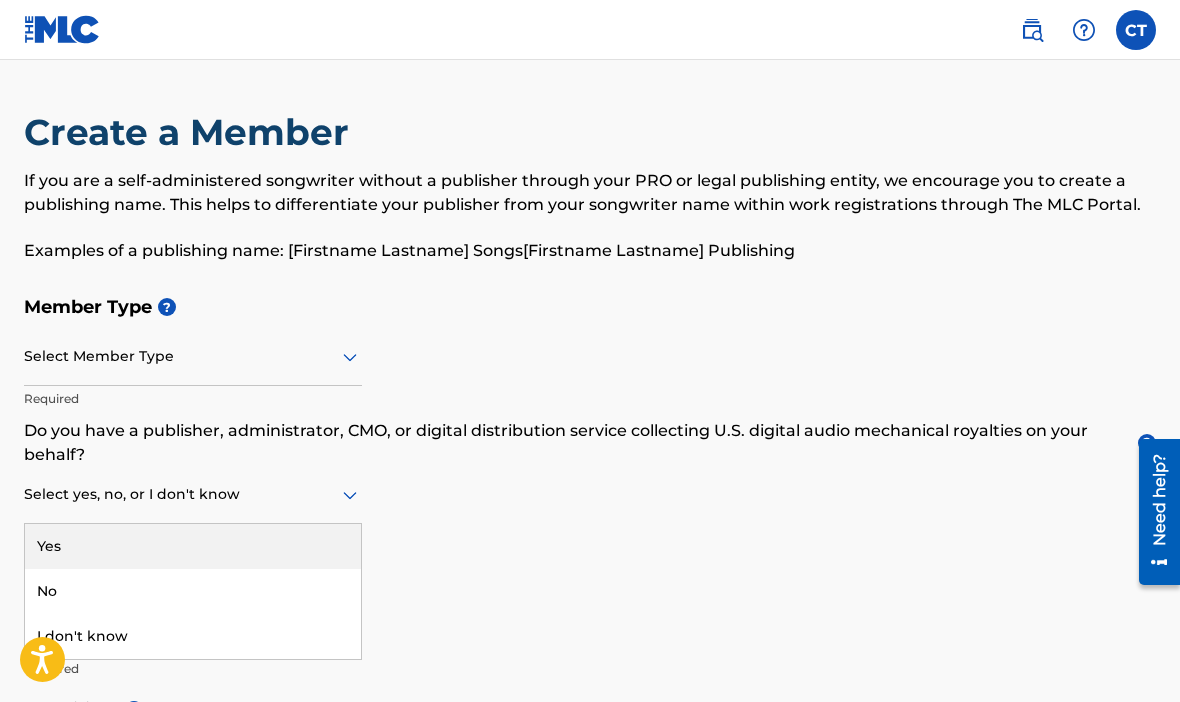 click at bounding box center [193, 494] 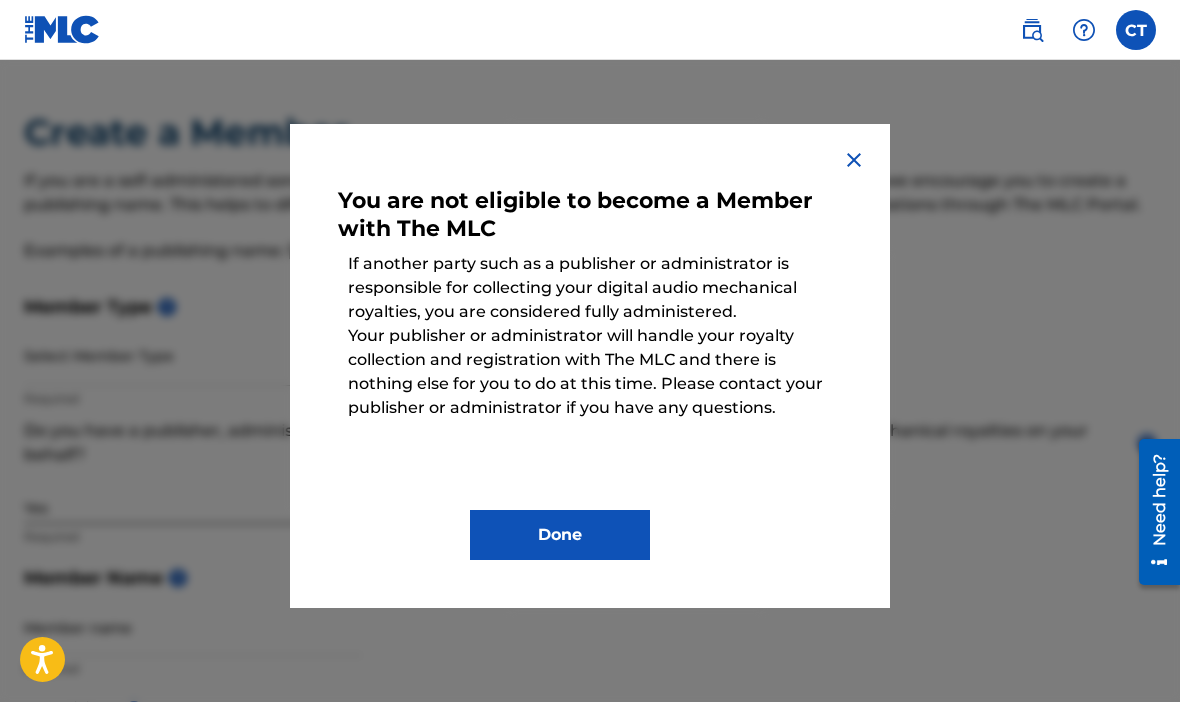 click at bounding box center [854, 160] 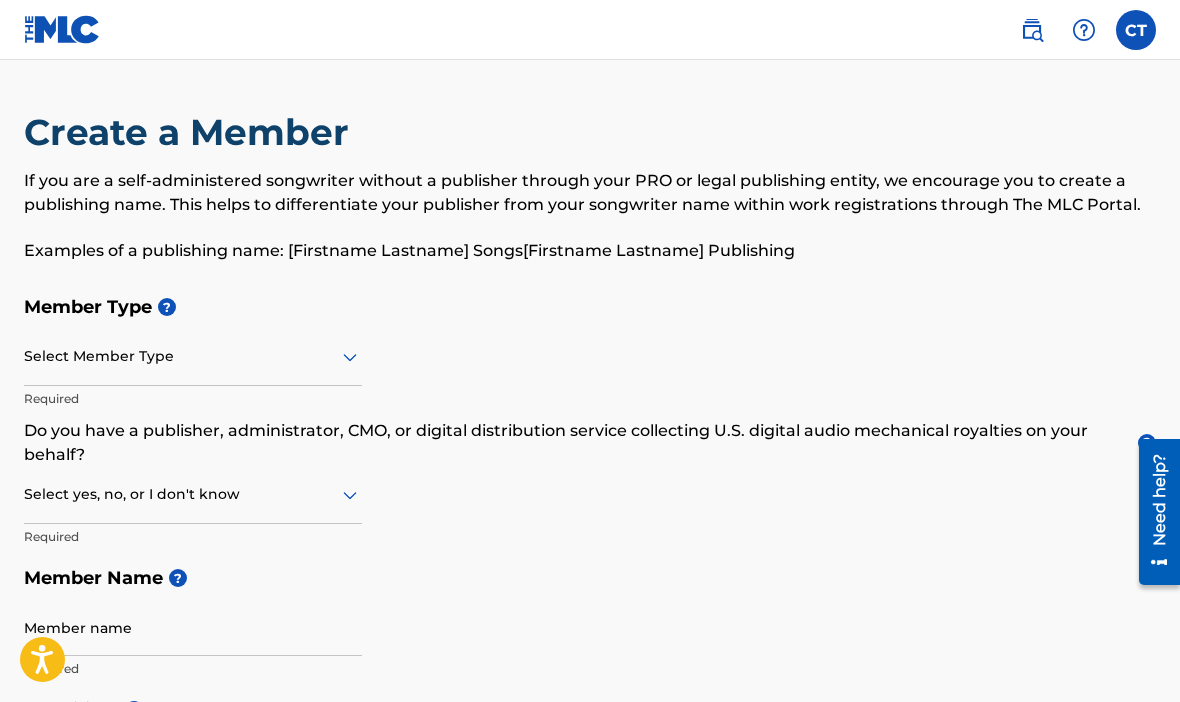 click at bounding box center [193, 494] 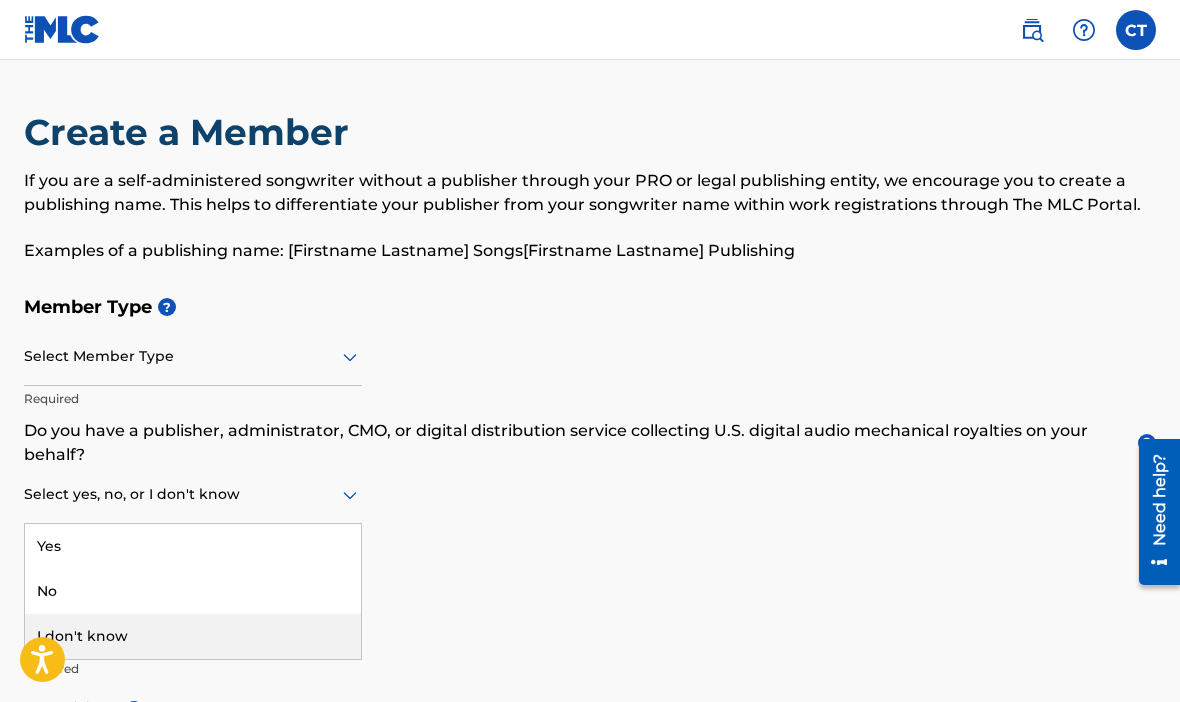 click on "I don't know" at bounding box center (193, 636) 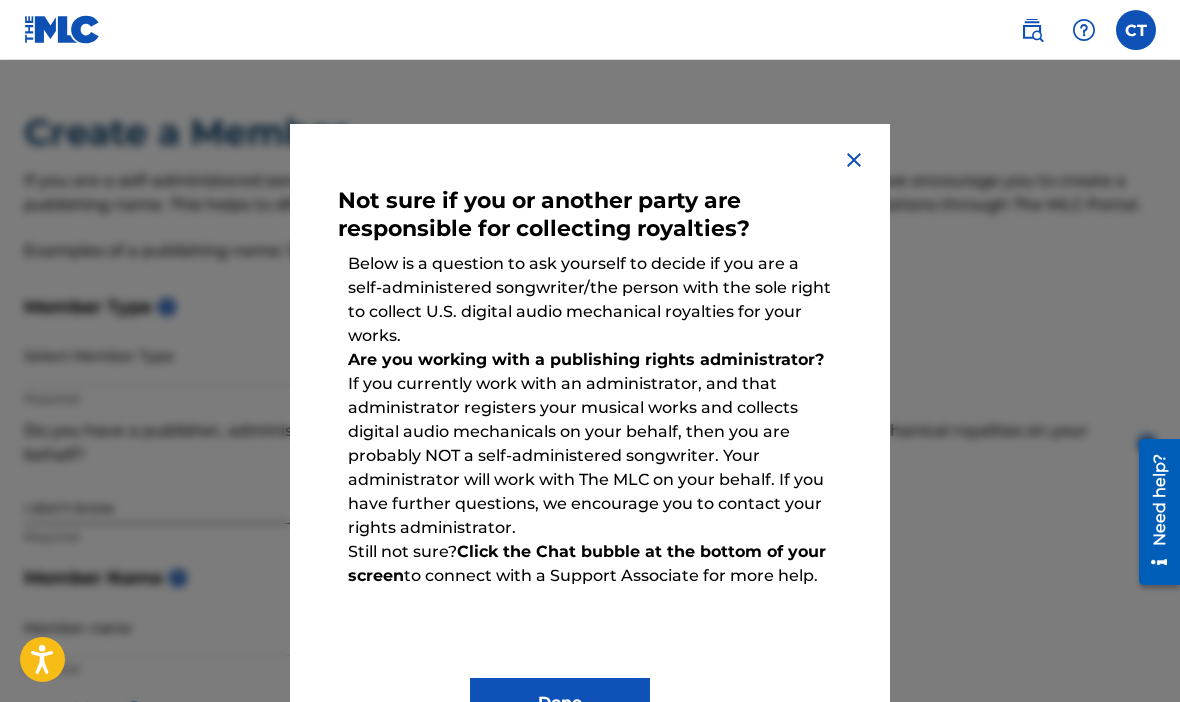 click at bounding box center [854, 160] 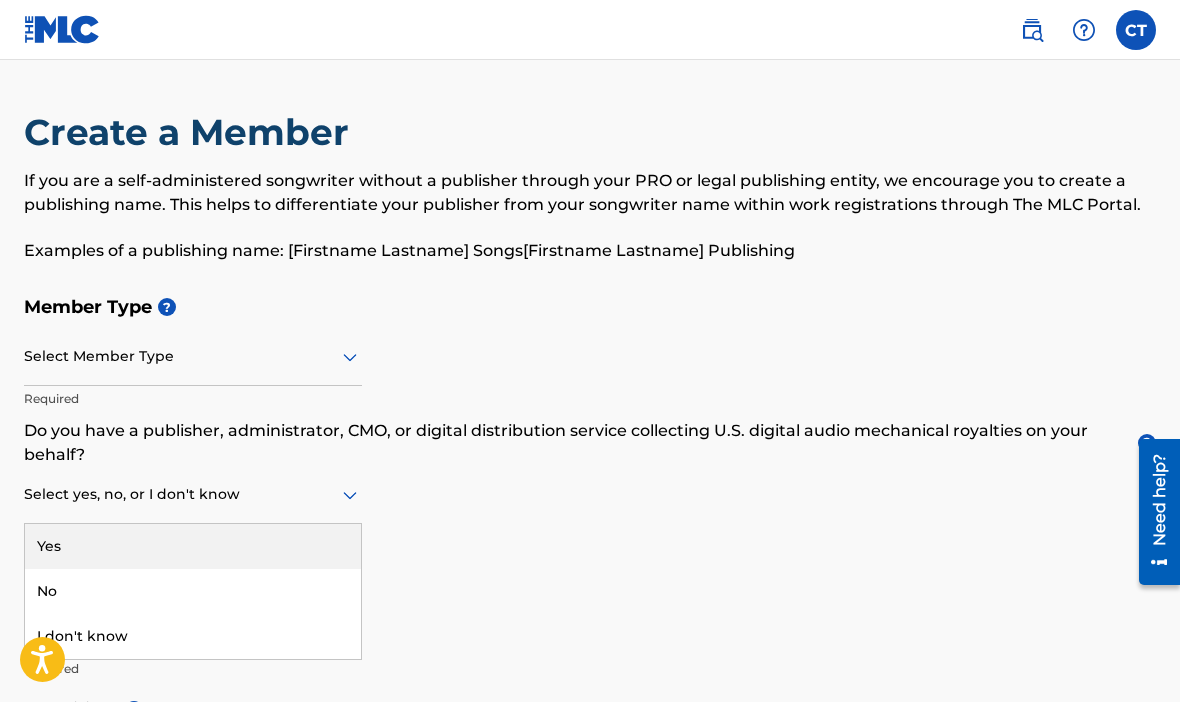 click at bounding box center [193, 494] 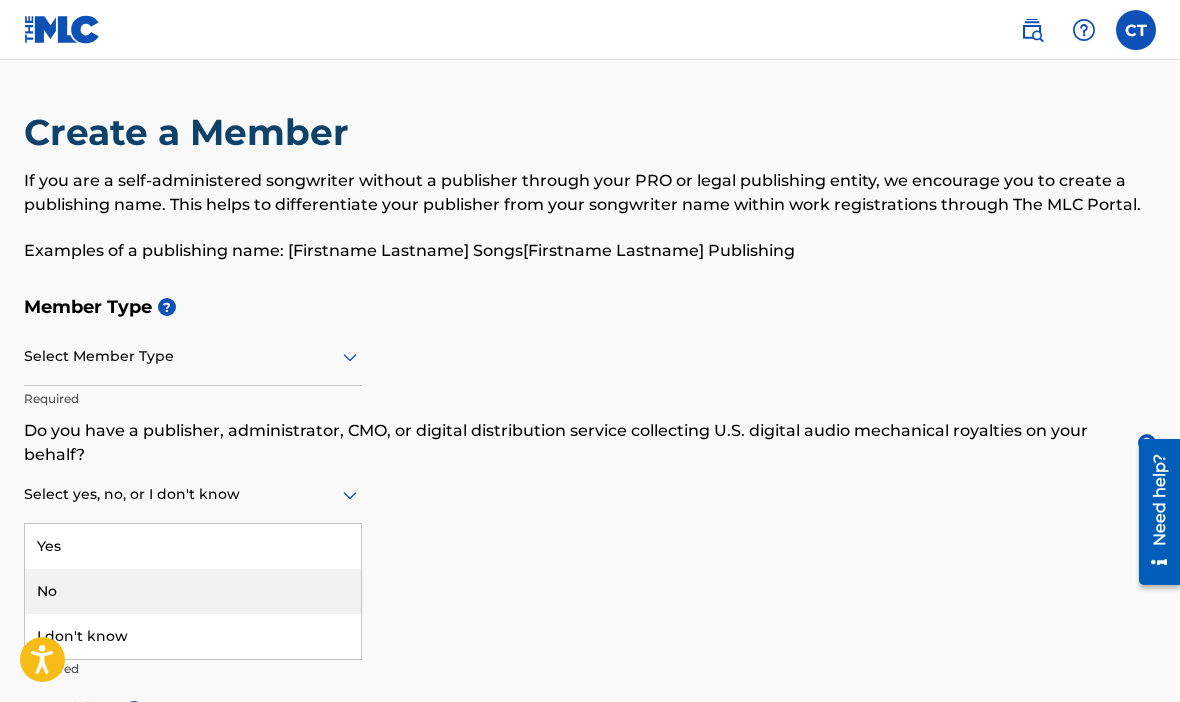 click on "No" at bounding box center (193, 591) 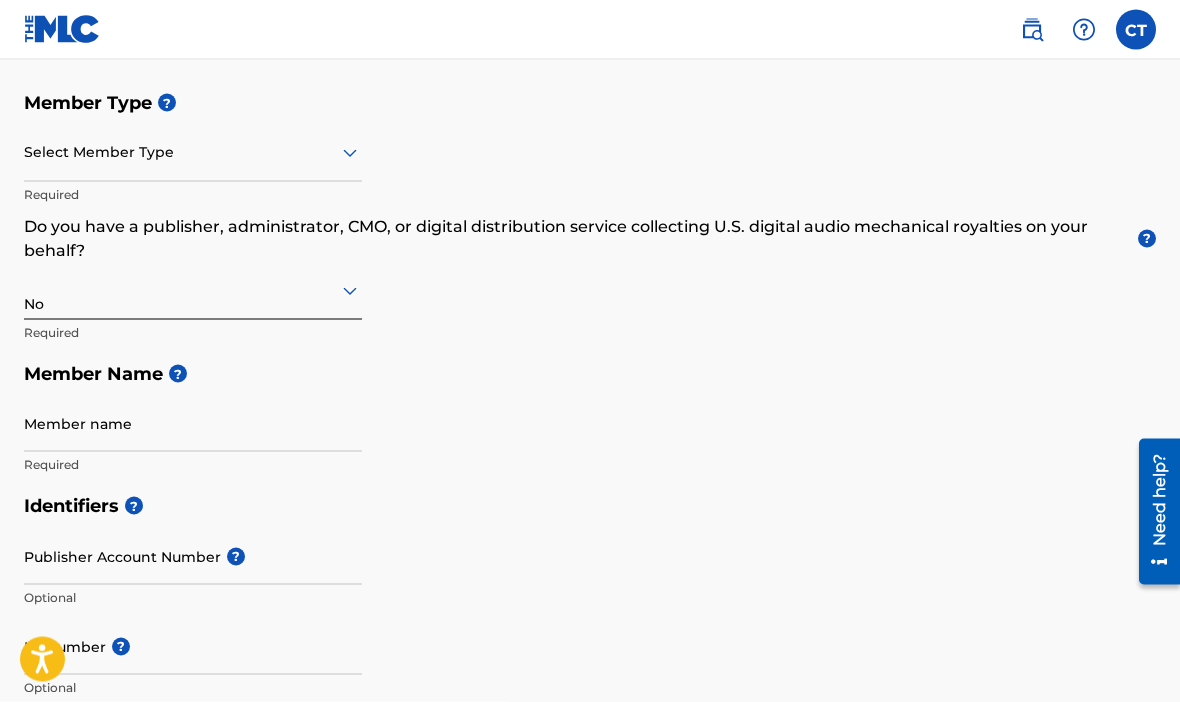 scroll, scrollTop: 214, scrollLeft: 0, axis: vertical 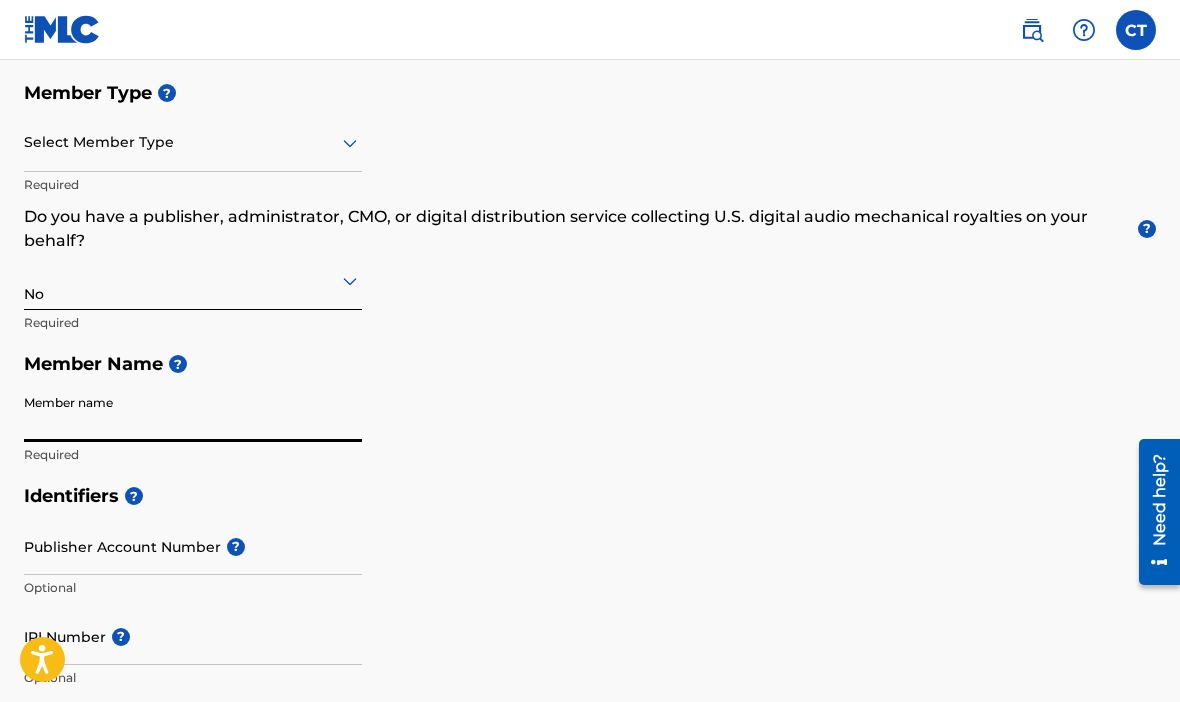 click on "Member name" at bounding box center (193, 413) 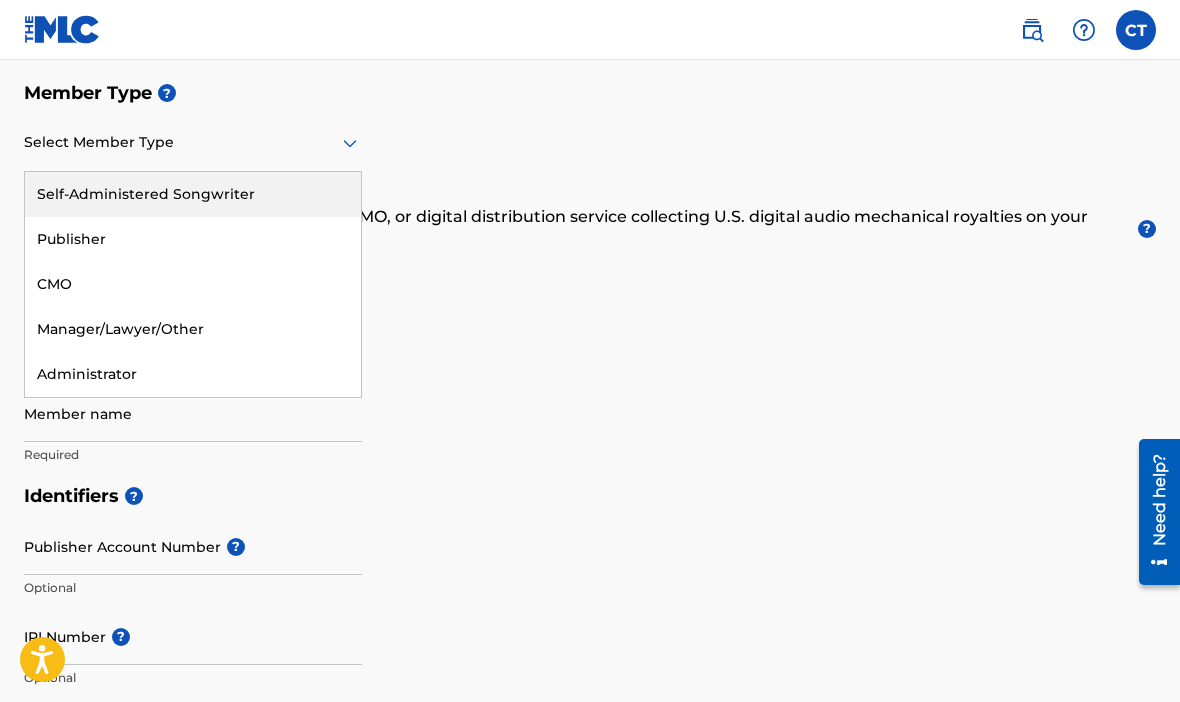 click on "Select Member Type" at bounding box center (193, 143) 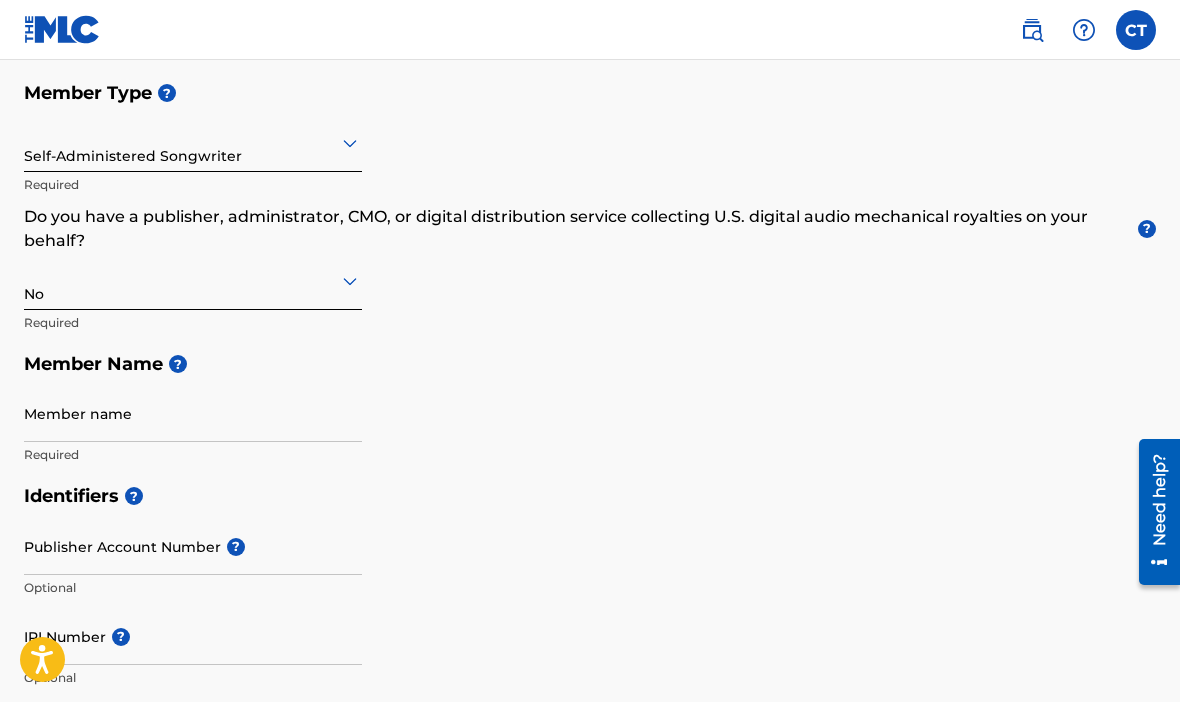 click on "Member name Required" at bounding box center (193, 430) 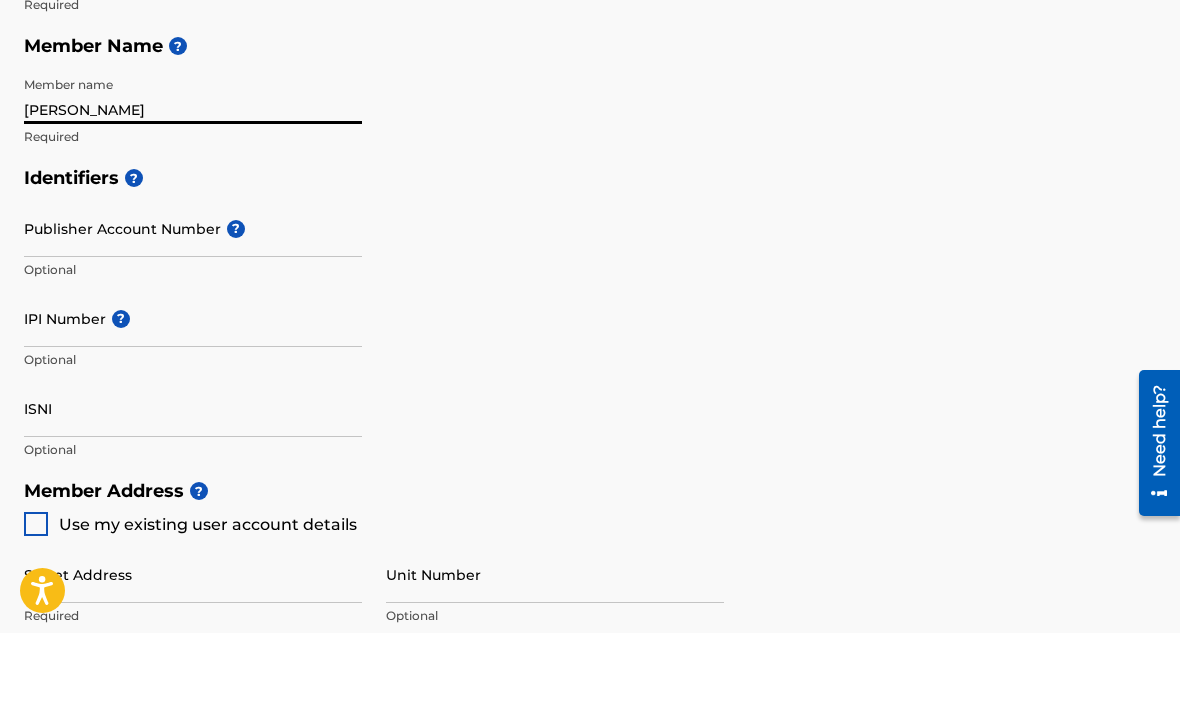 scroll, scrollTop: 483, scrollLeft: 0, axis: vertical 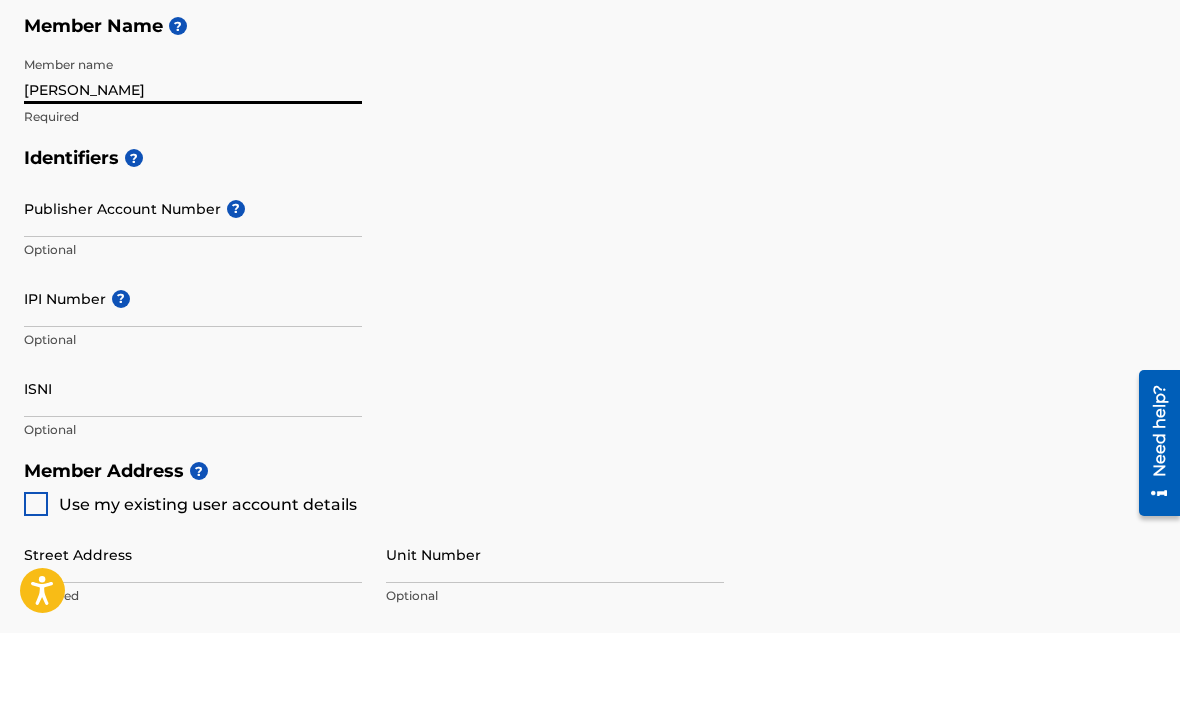 type on "Chantal Trent" 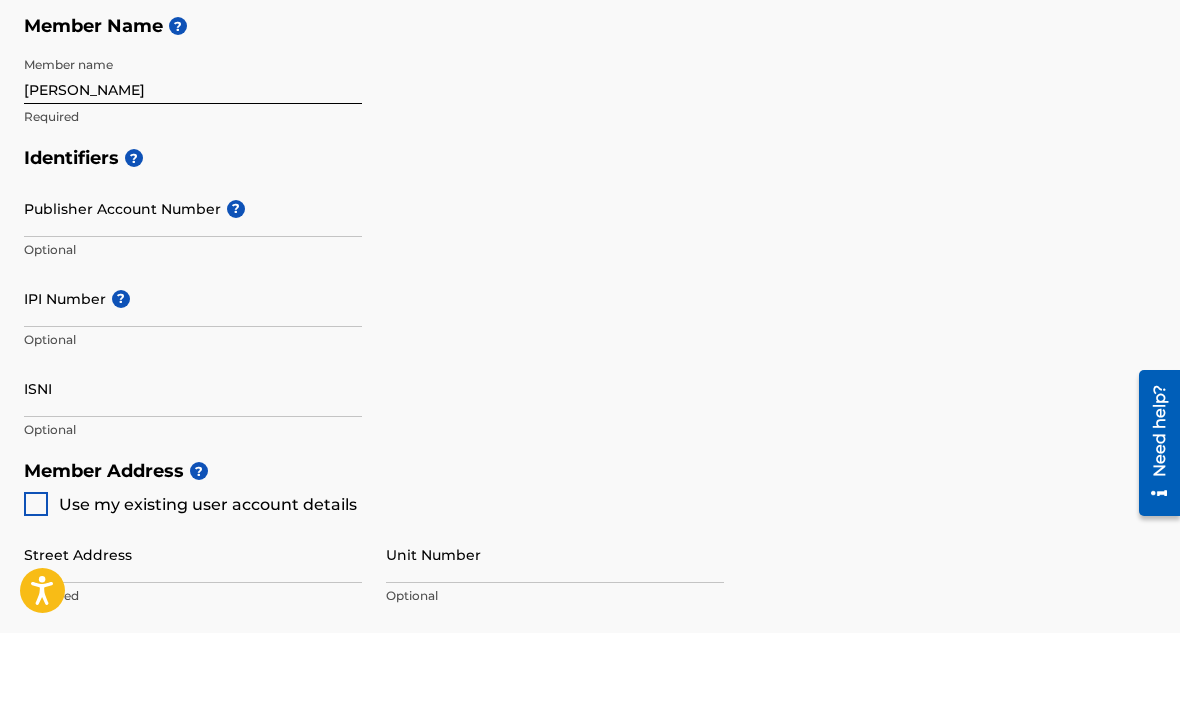 click at bounding box center (36, 573) 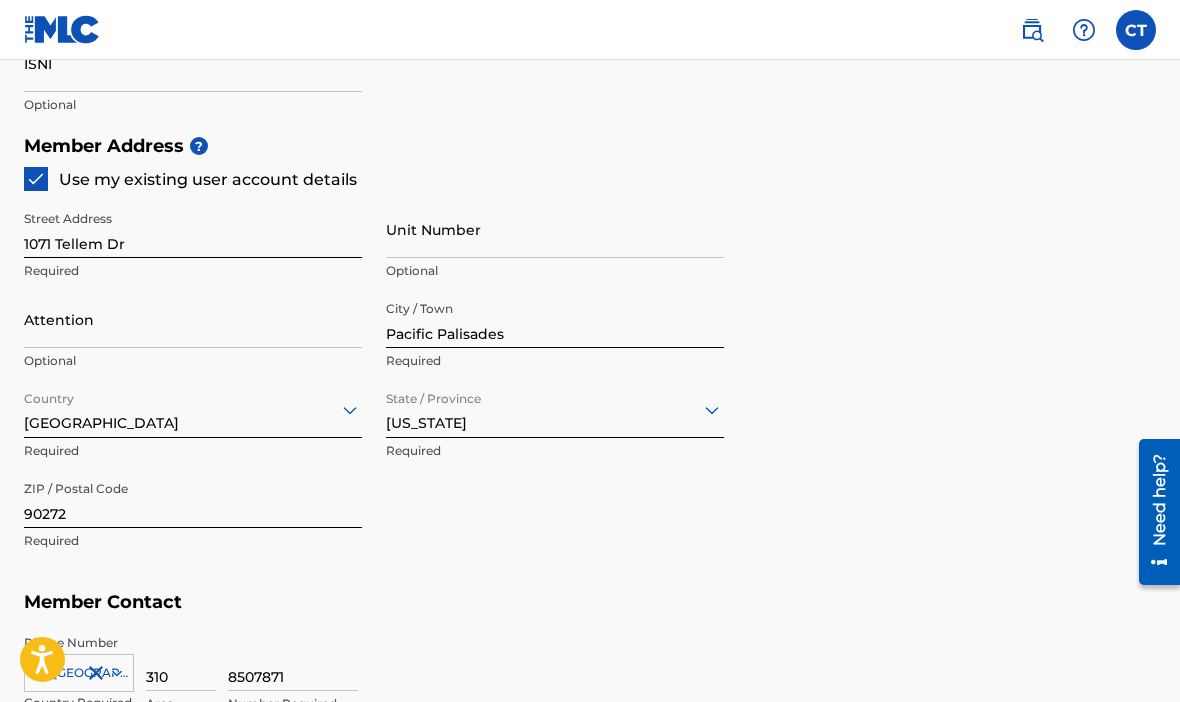 scroll, scrollTop: 901, scrollLeft: 0, axis: vertical 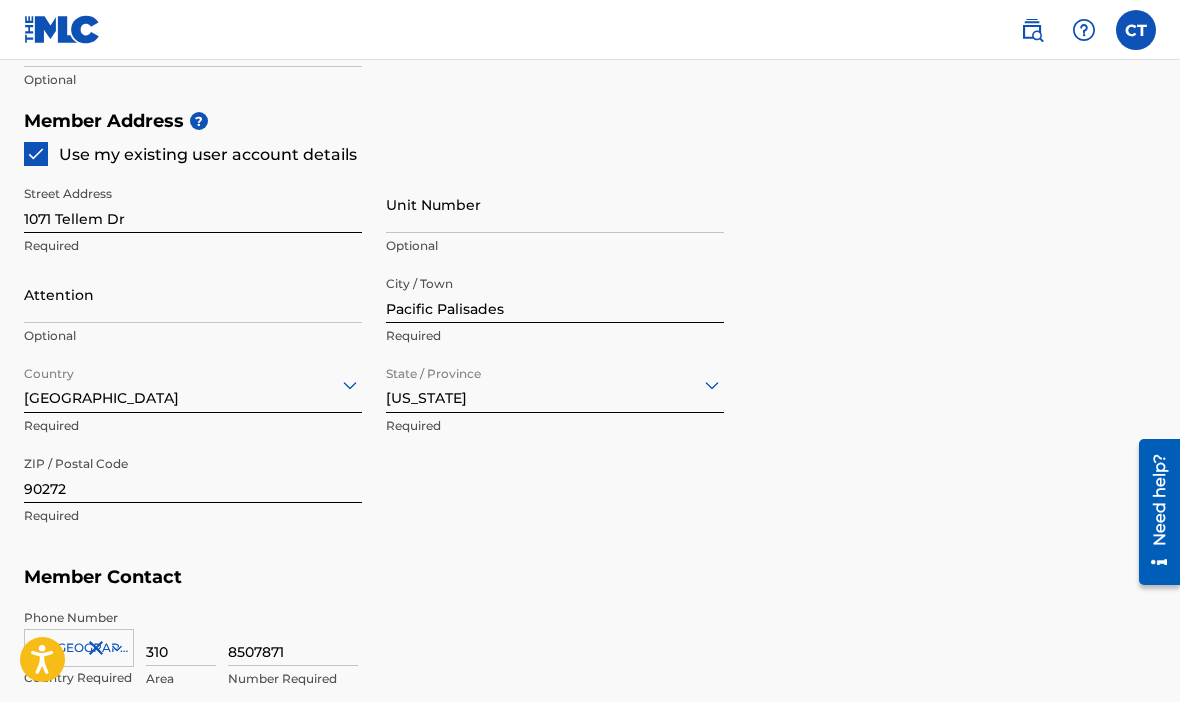 click on "Attention" at bounding box center (193, 294) 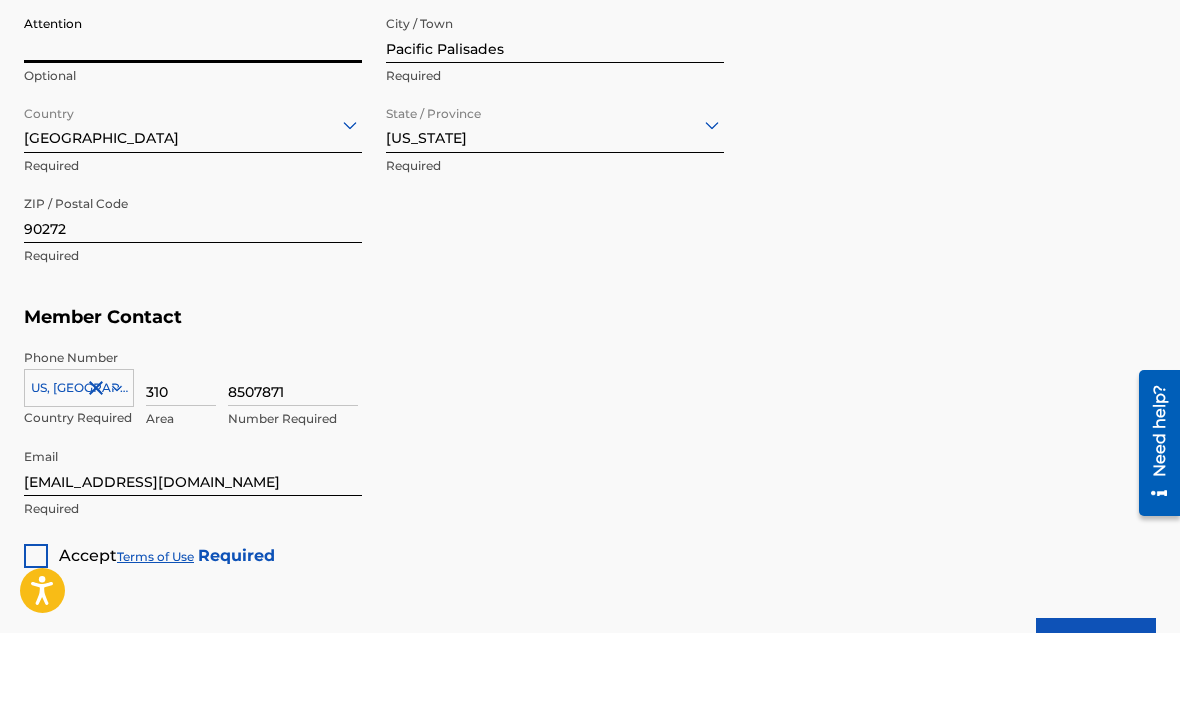 scroll, scrollTop: 1102, scrollLeft: 0, axis: vertical 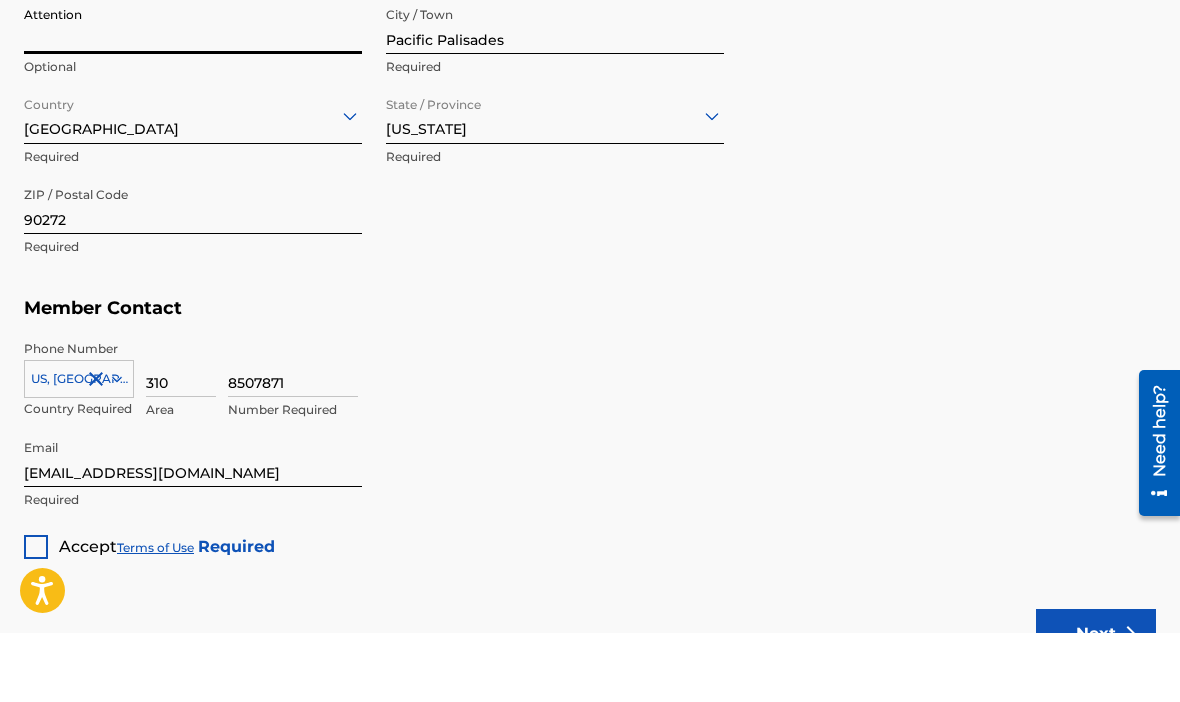 click on "Accept  Terms of Use   Required" at bounding box center [149, 608] 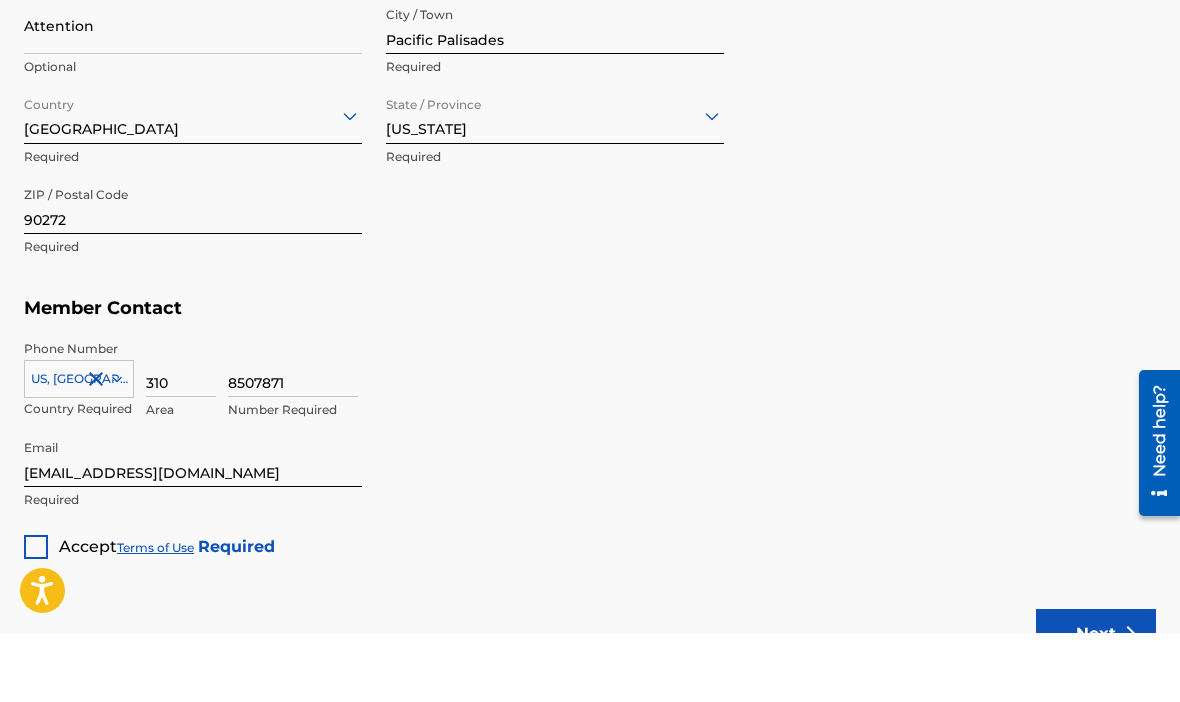 scroll, scrollTop: 1171, scrollLeft: 0, axis: vertical 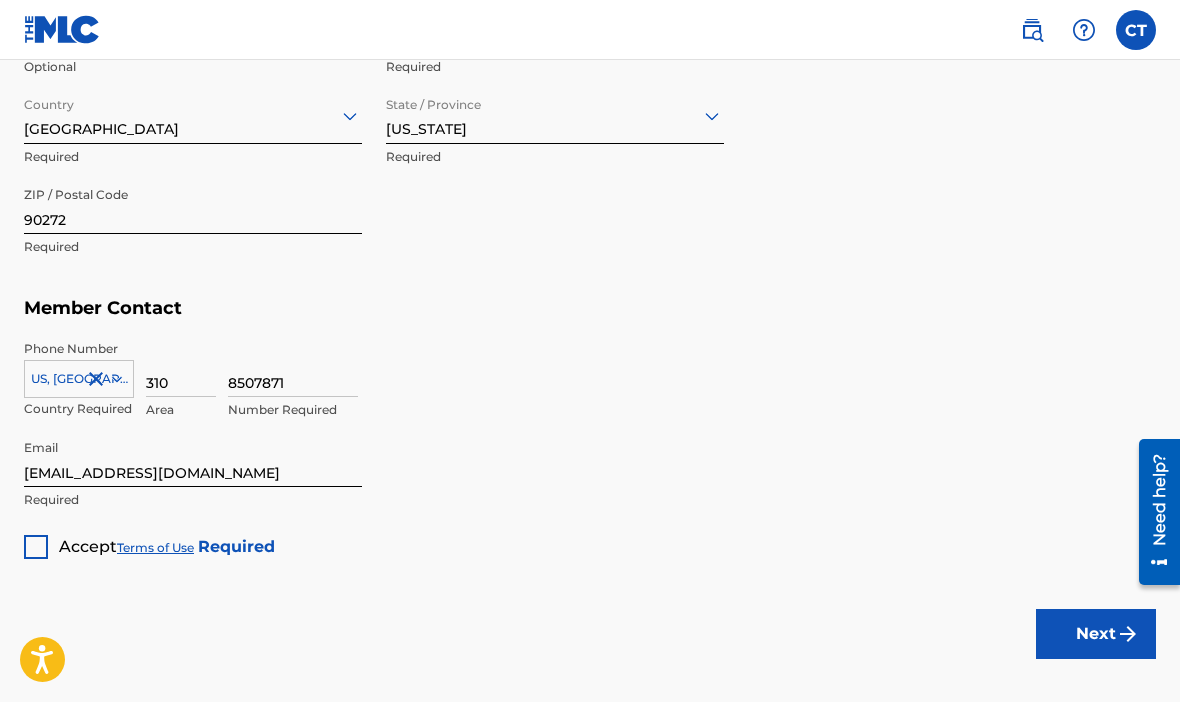 click at bounding box center (36, 547) 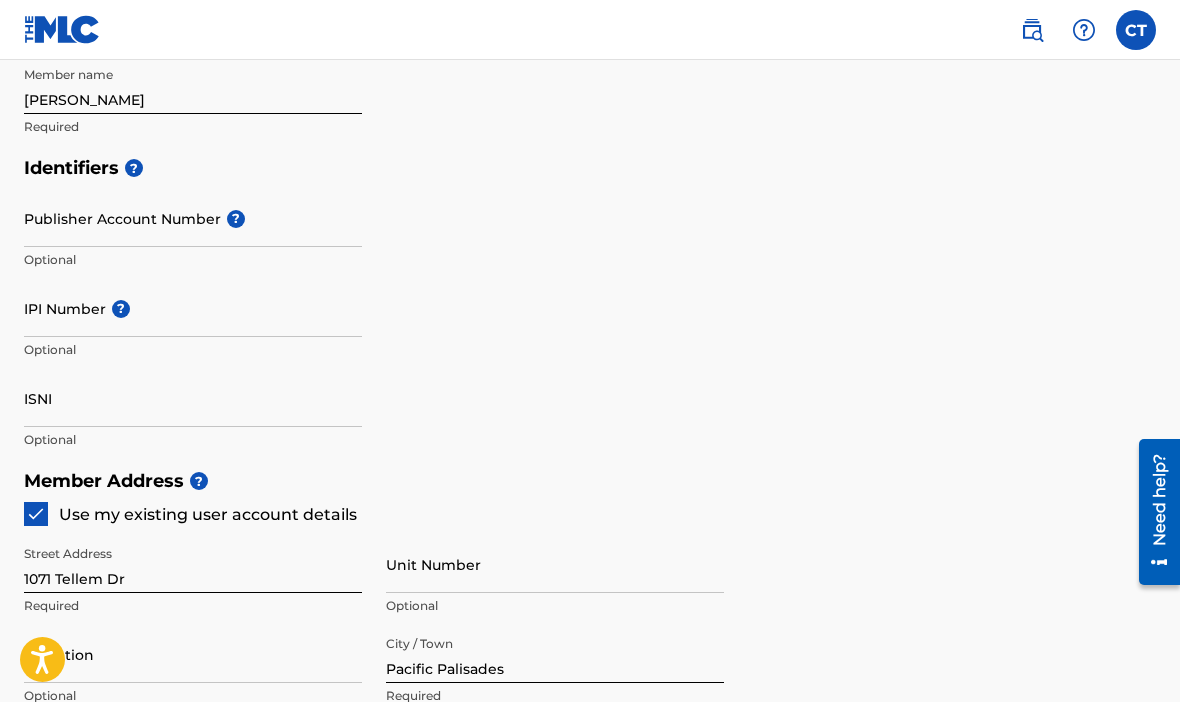 scroll, scrollTop: 537, scrollLeft: 0, axis: vertical 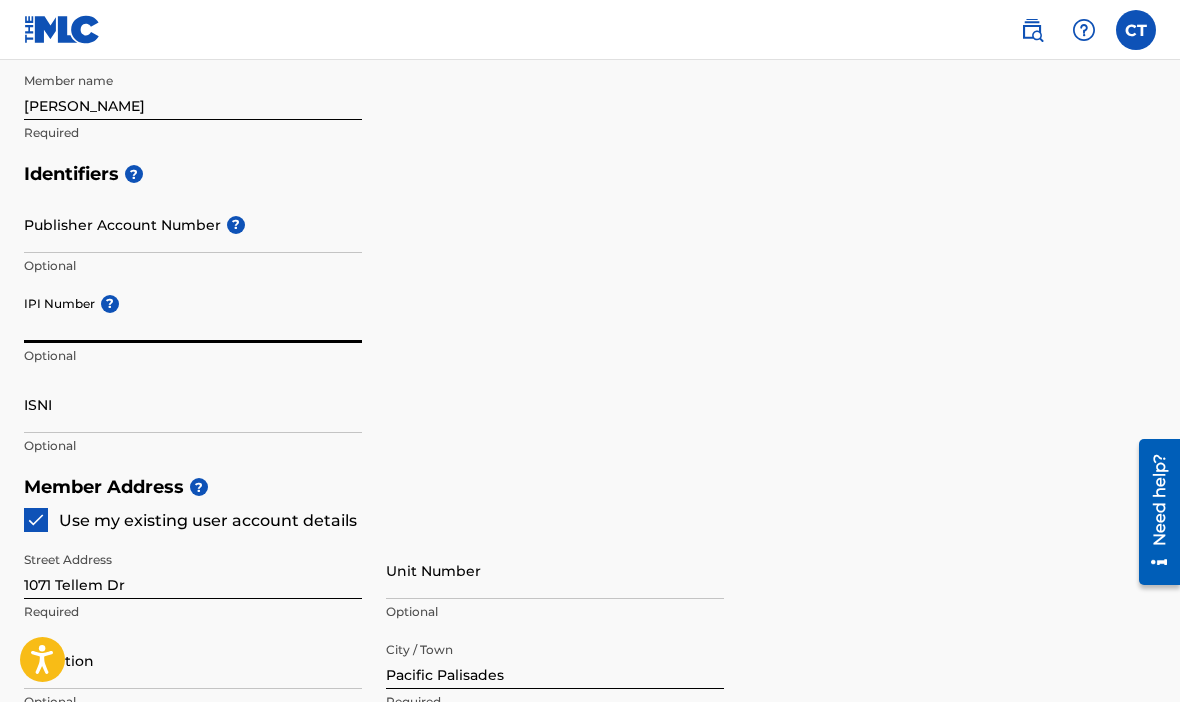 click on "IPI Number ?" at bounding box center [193, 314] 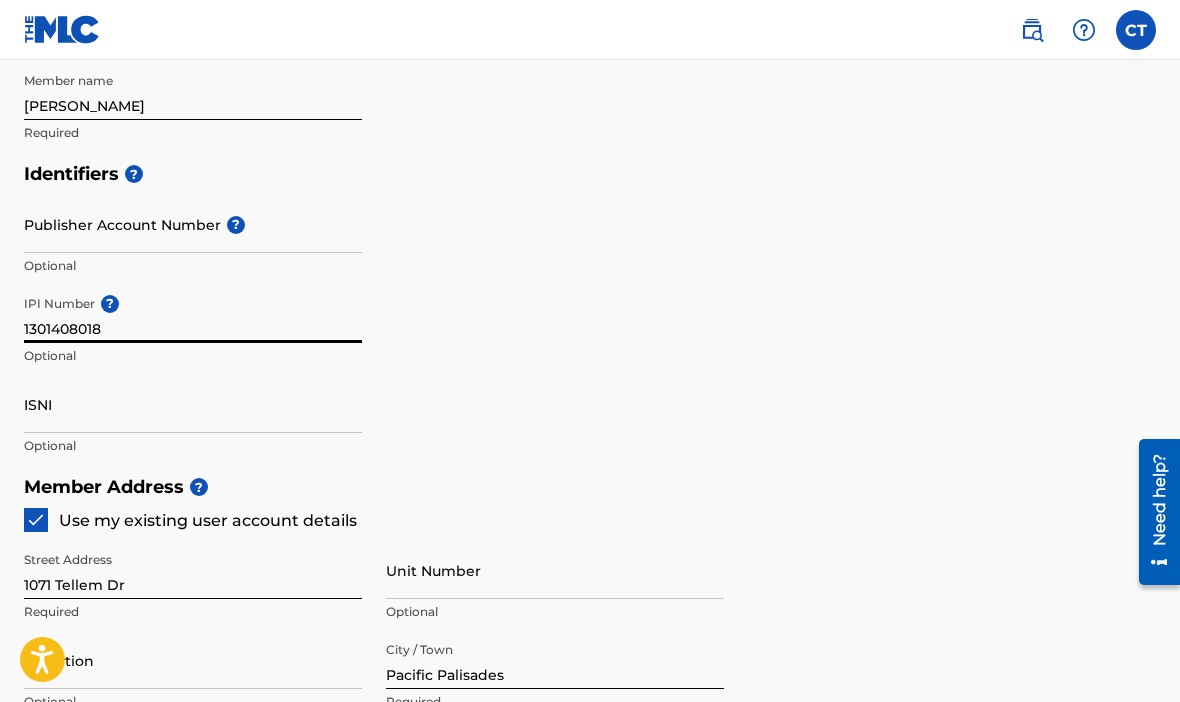 type on "1301408018" 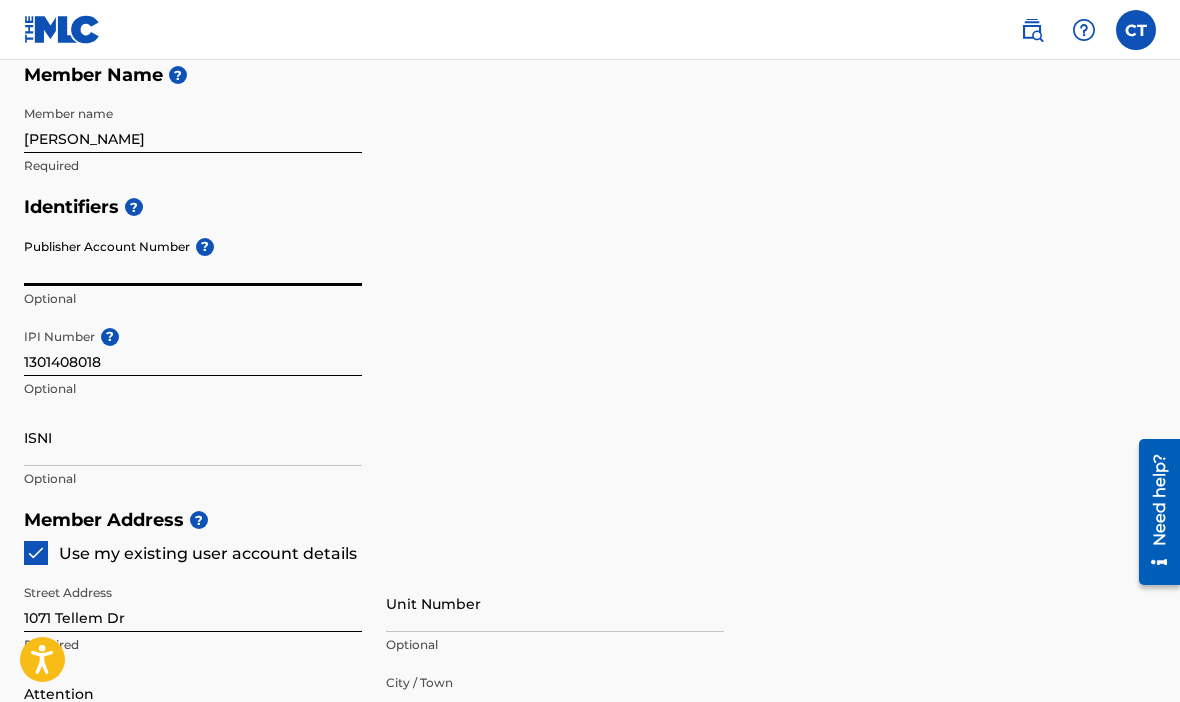 scroll, scrollTop: 494, scrollLeft: 0, axis: vertical 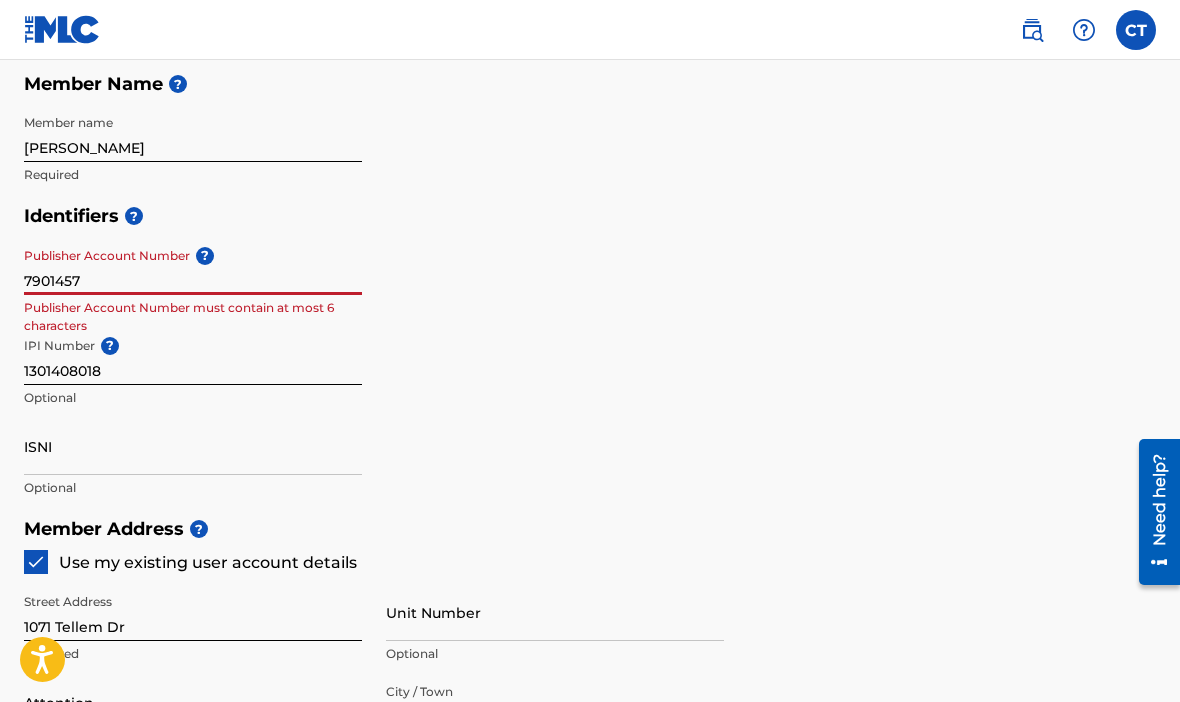 type on "7901457" 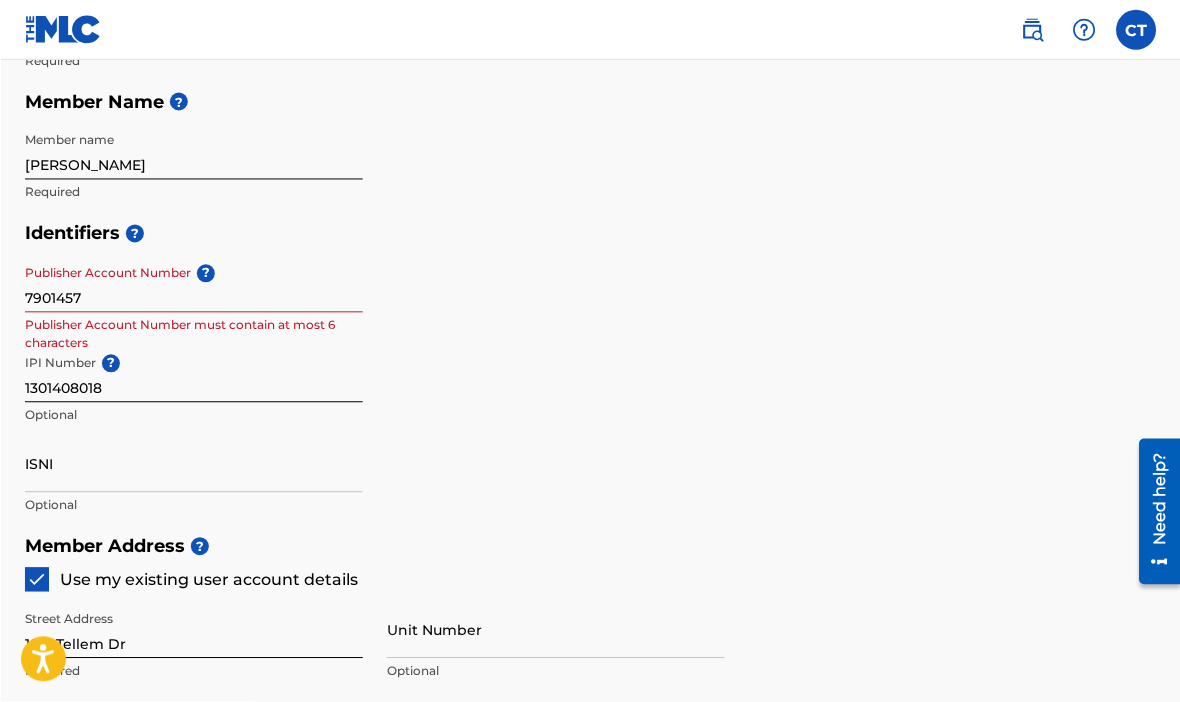 scroll, scrollTop: 477, scrollLeft: 0, axis: vertical 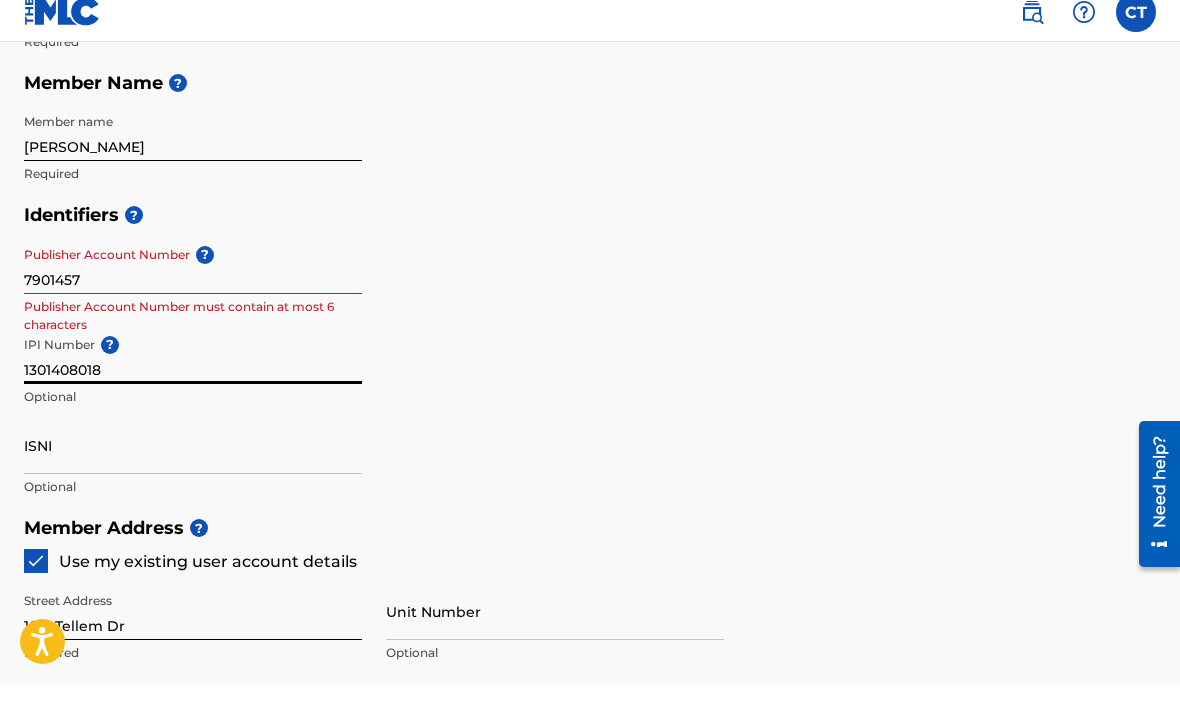 click on "1301408018" at bounding box center [193, 373] 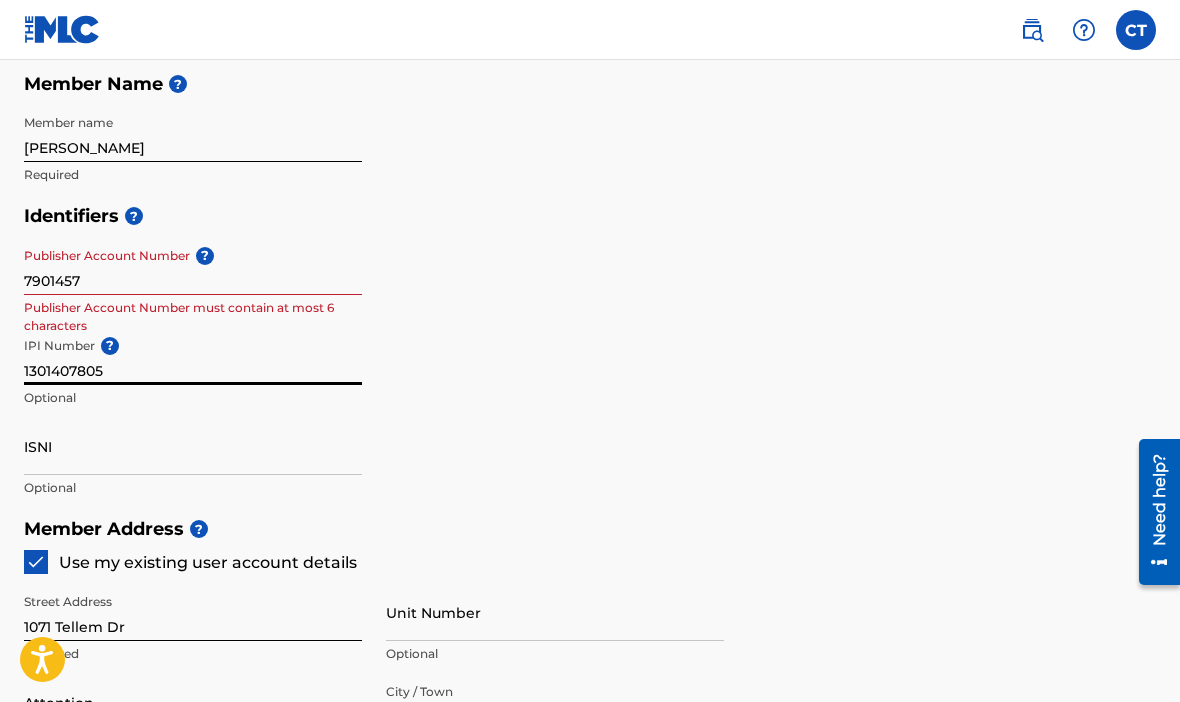 type on "1301407805" 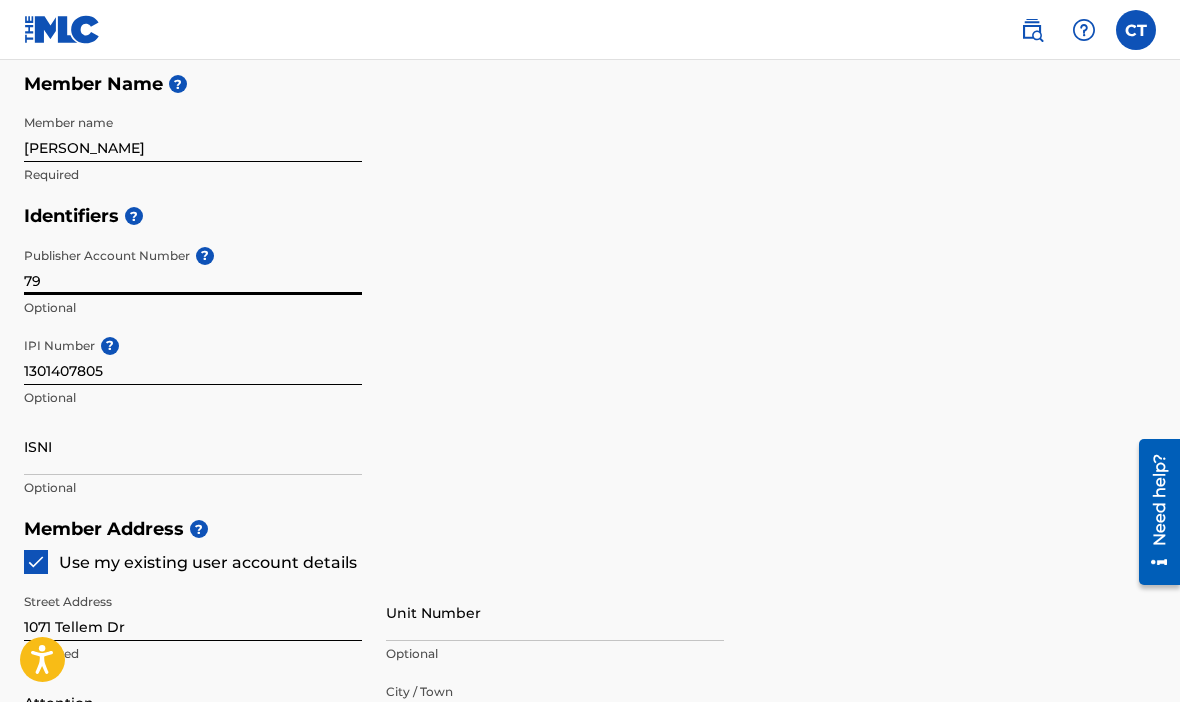 type on "7" 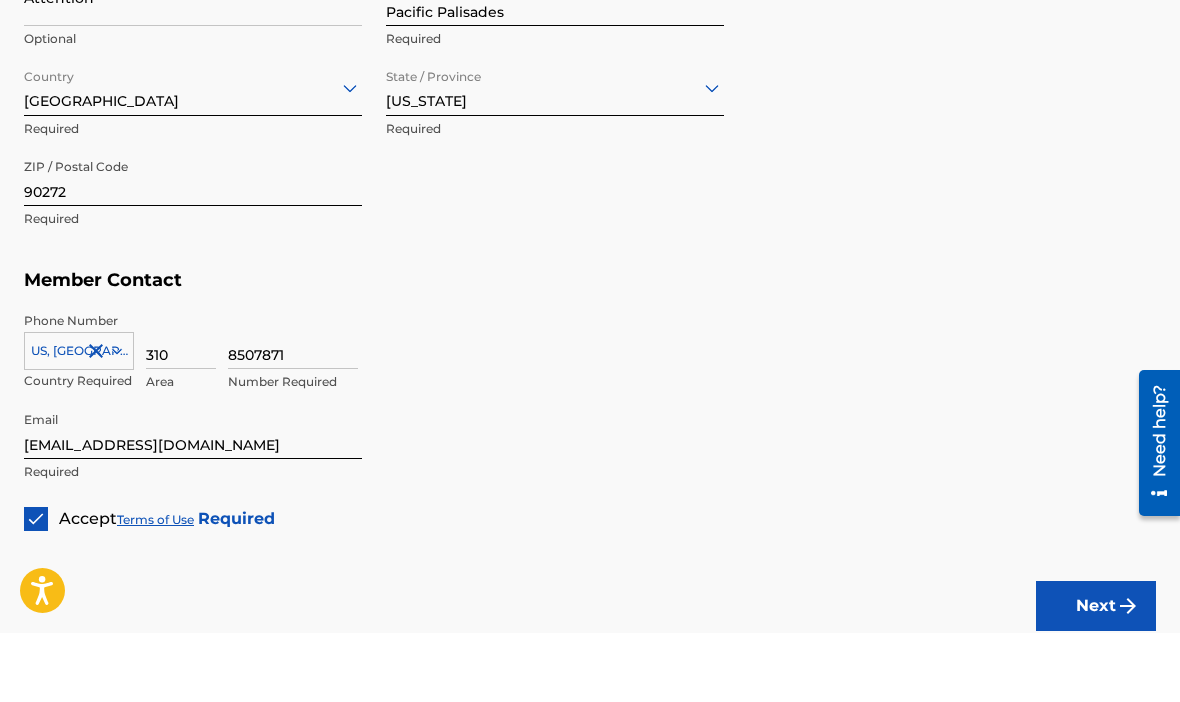 scroll, scrollTop: 1271, scrollLeft: 0, axis: vertical 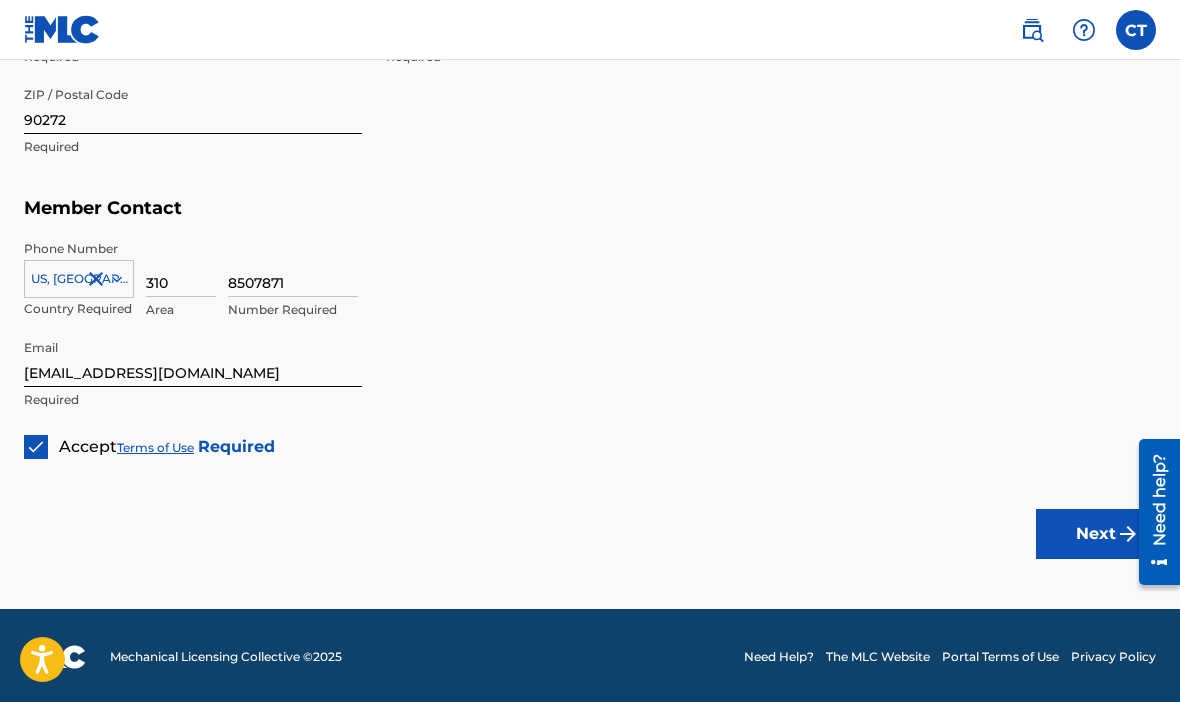 type 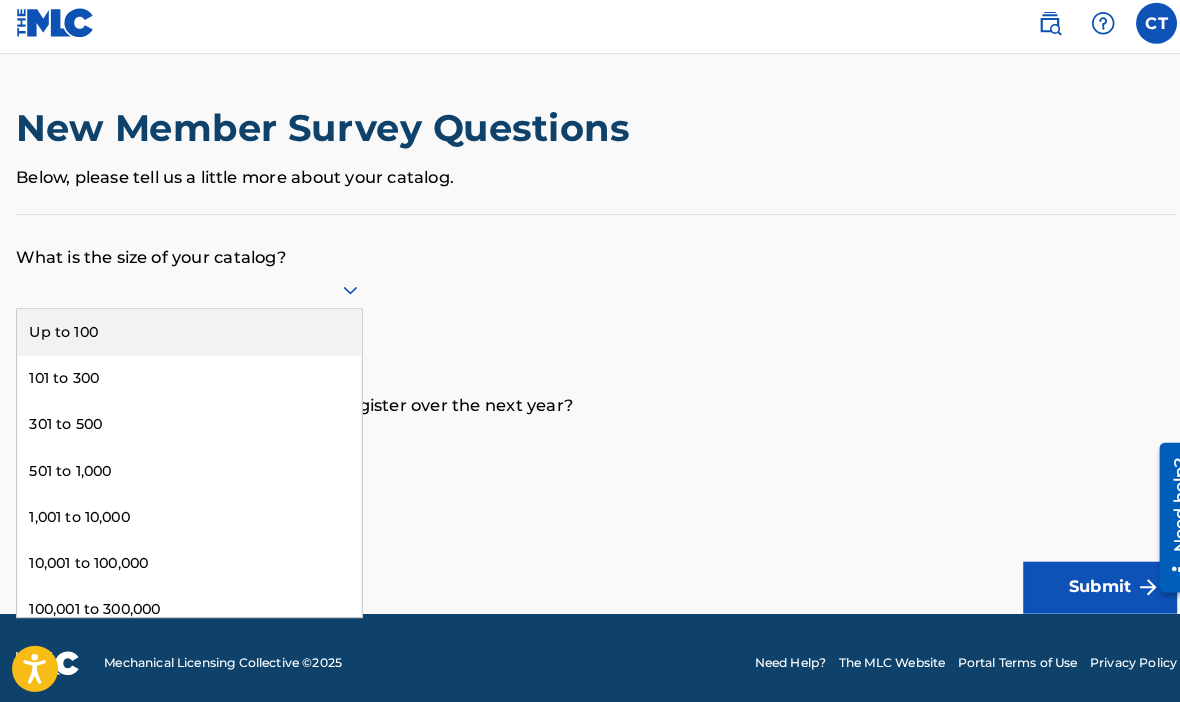 click on "Up to 100" at bounding box center [193, 331] 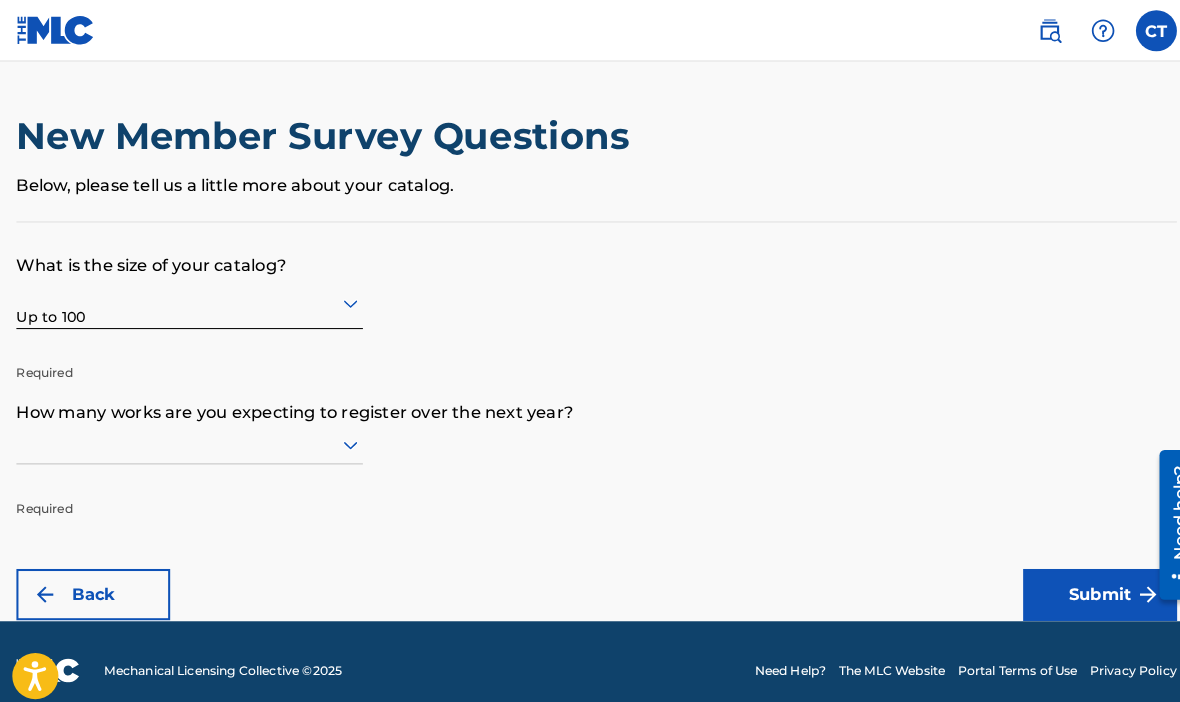 click at bounding box center (193, 434) 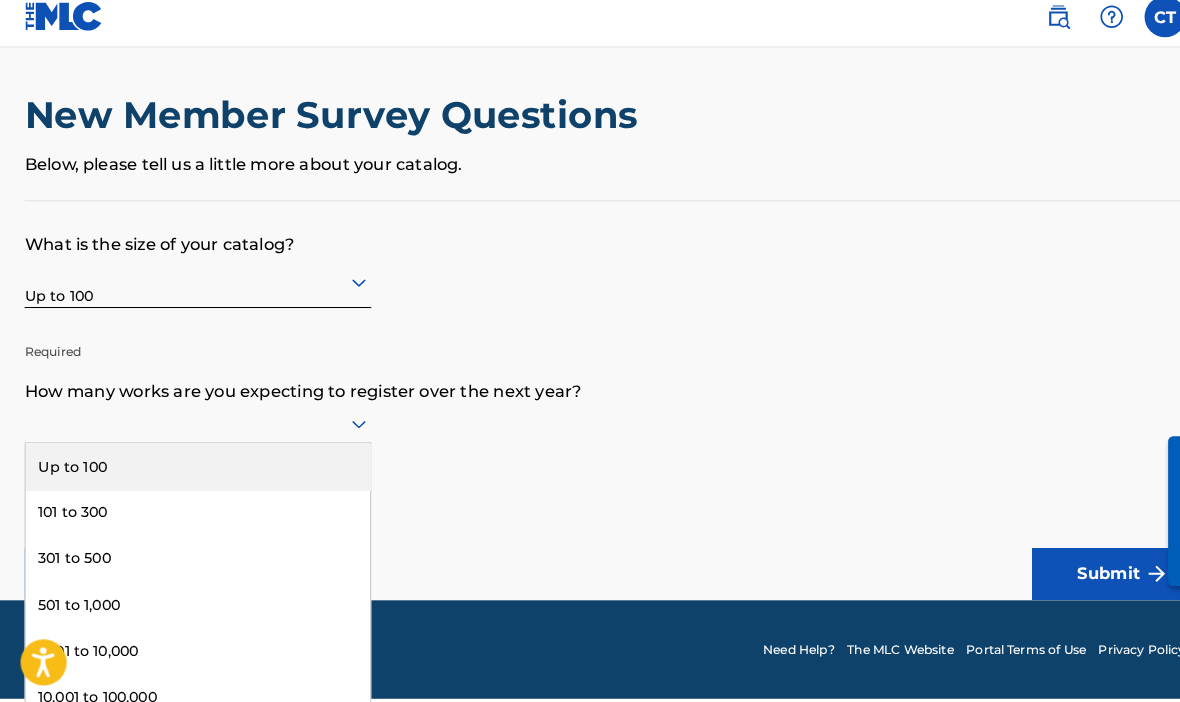 click on "Up to 100" at bounding box center (193, 468) 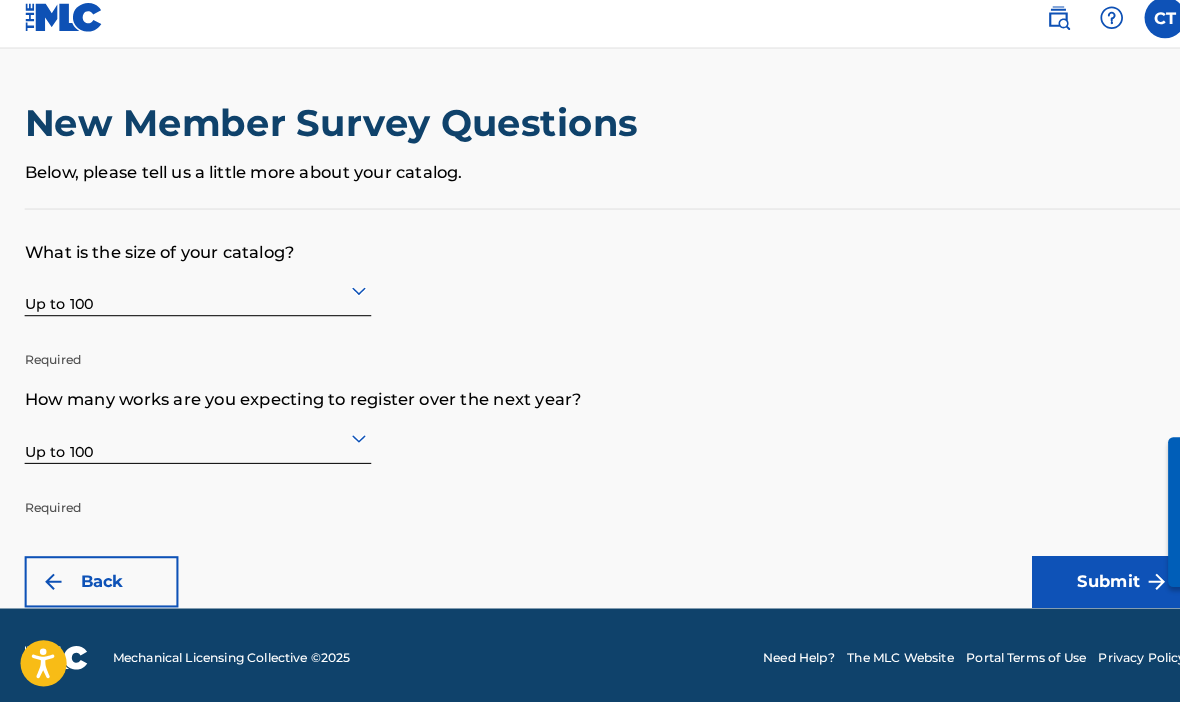 scroll, scrollTop: 19, scrollLeft: 0, axis: vertical 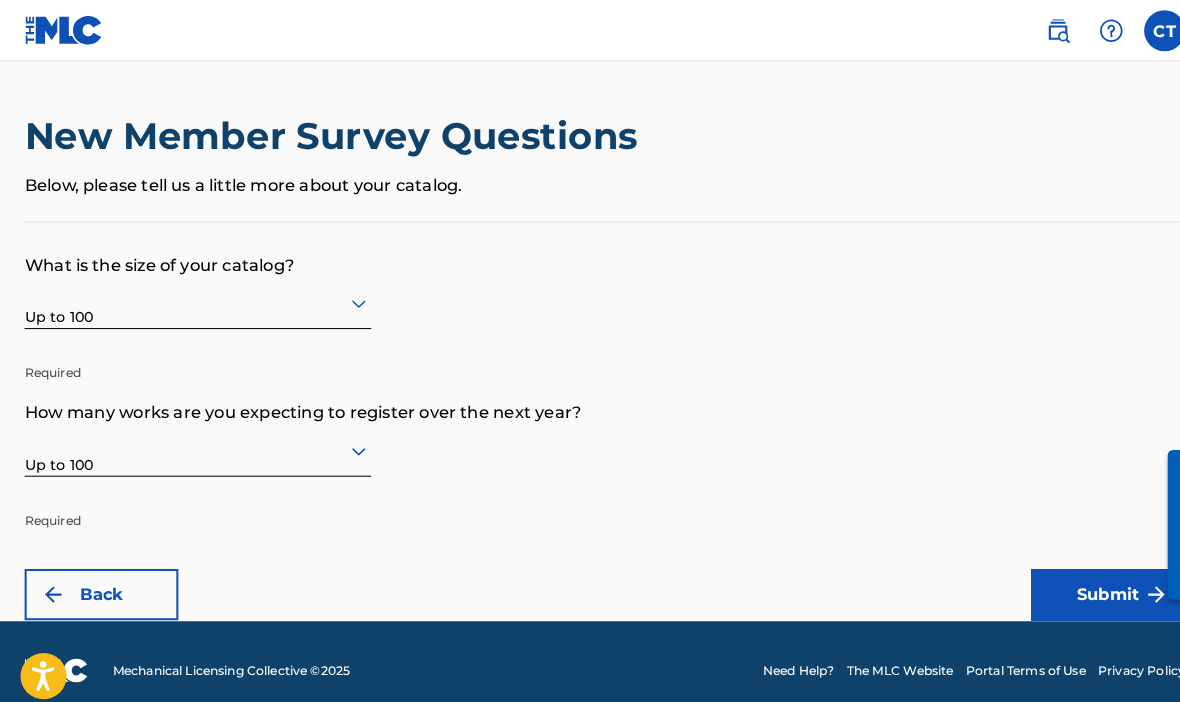 click on "Submit" at bounding box center [1081, 580] 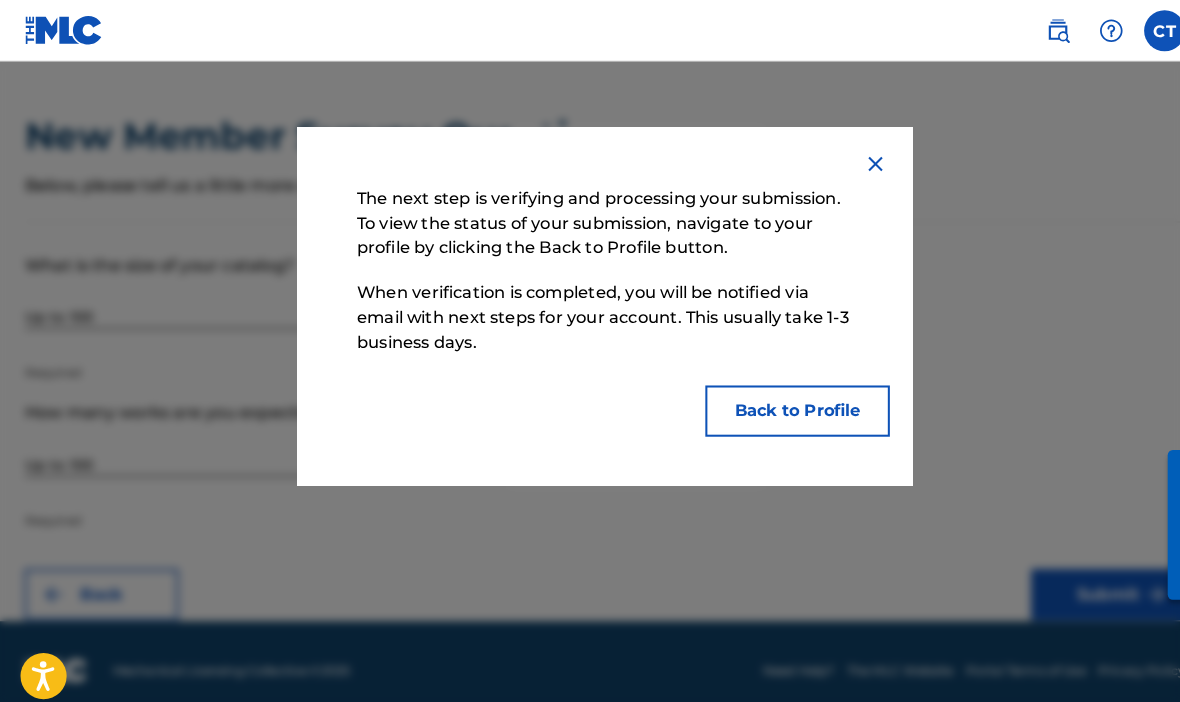 click on "Back to Profile" at bounding box center (778, 401) 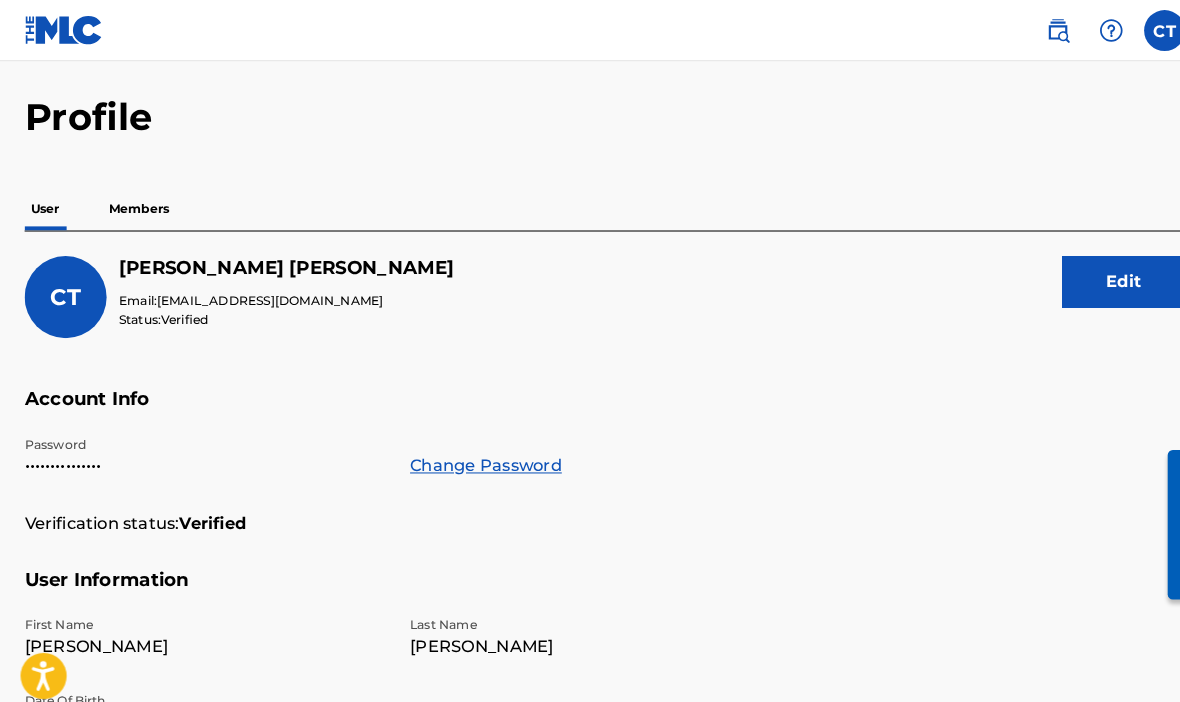 scroll, scrollTop: 0, scrollLeft: 0, axis: both 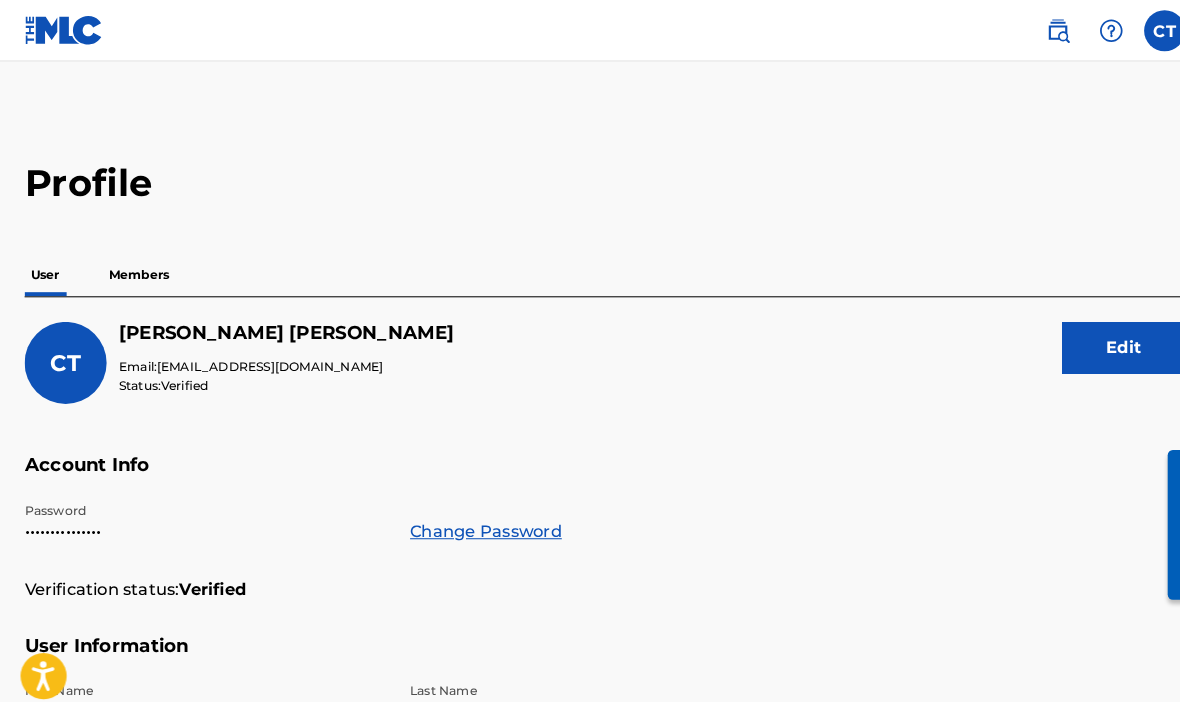 click on "Members" at bounding box center [135, 268] 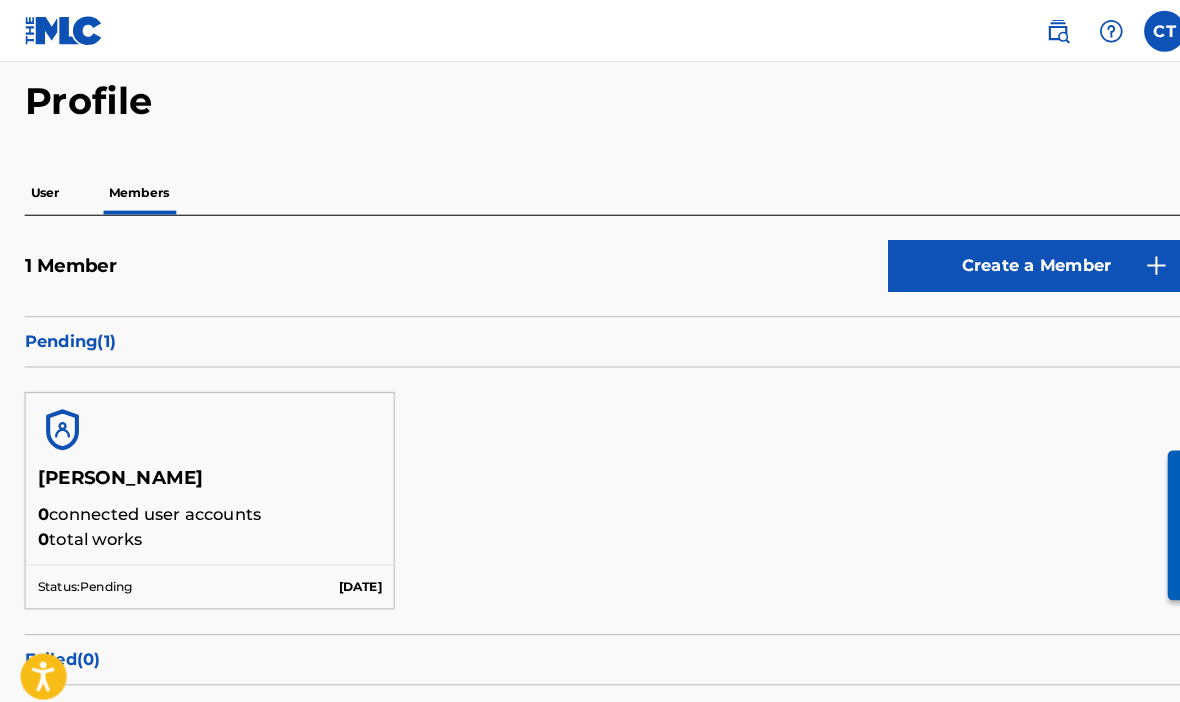 scroll, scrollTop: 11, scrollLeft: 0, axis: vertical 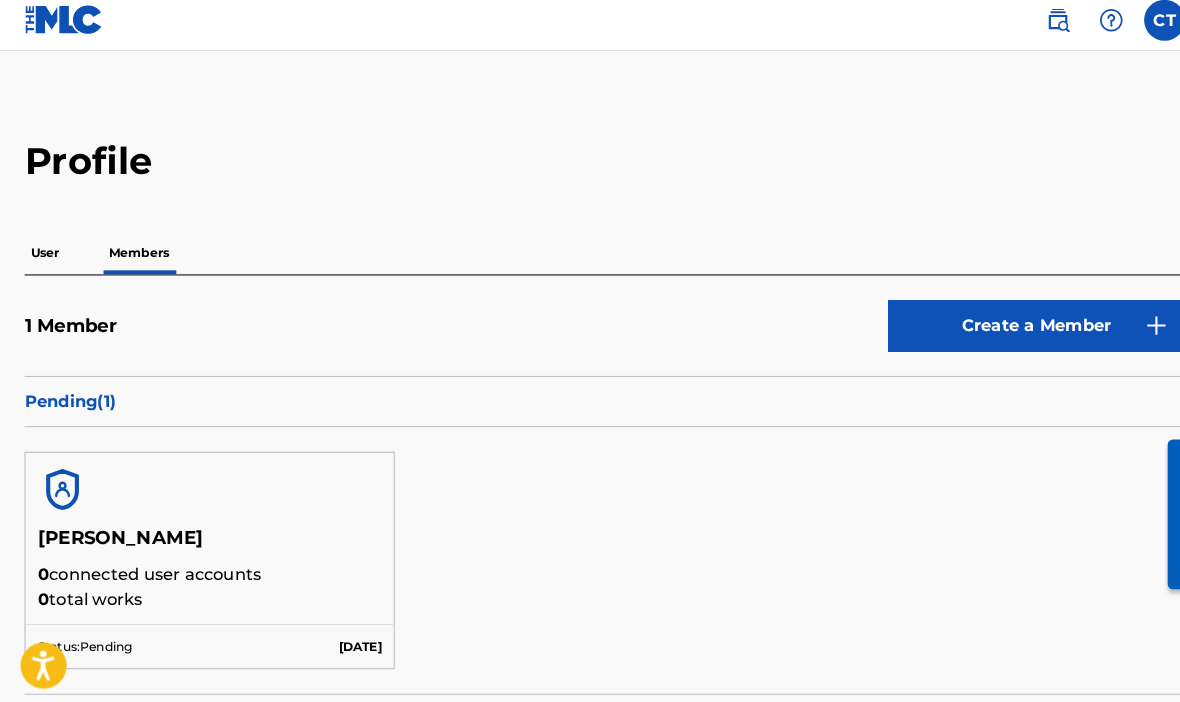 click on "Create a Member" at bounding box center [1011, 328] 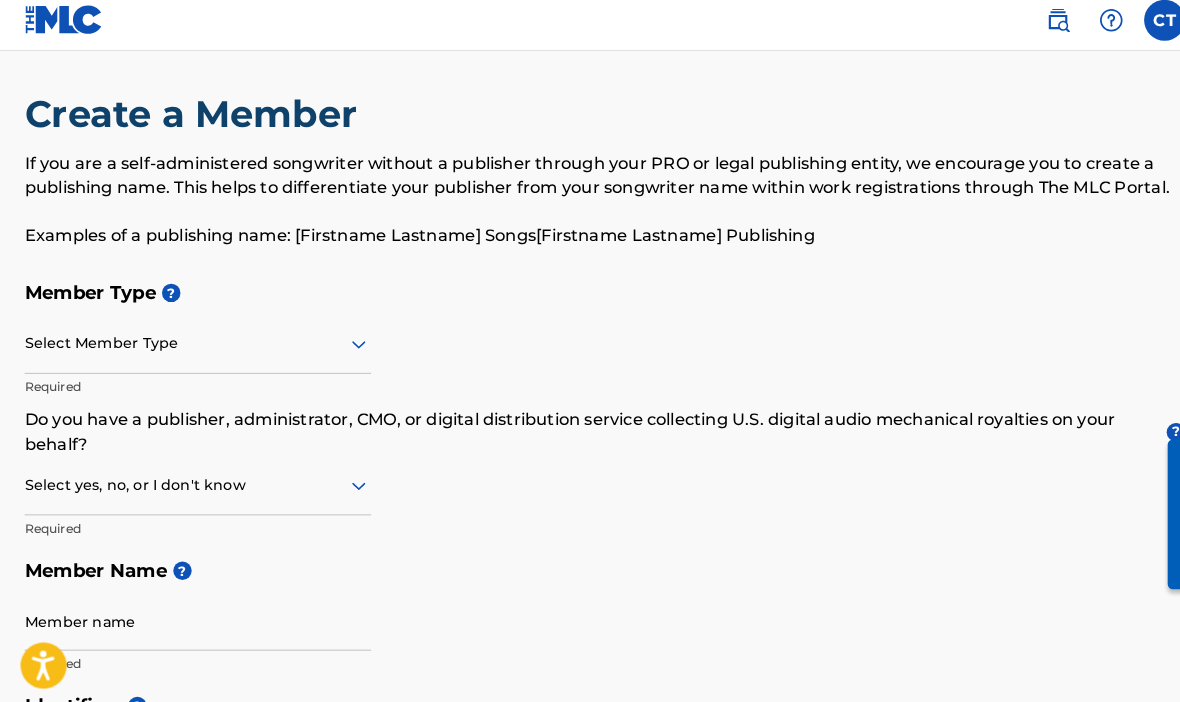 scroll, scrollTop: 0, scrollLeft: 0, axis: both 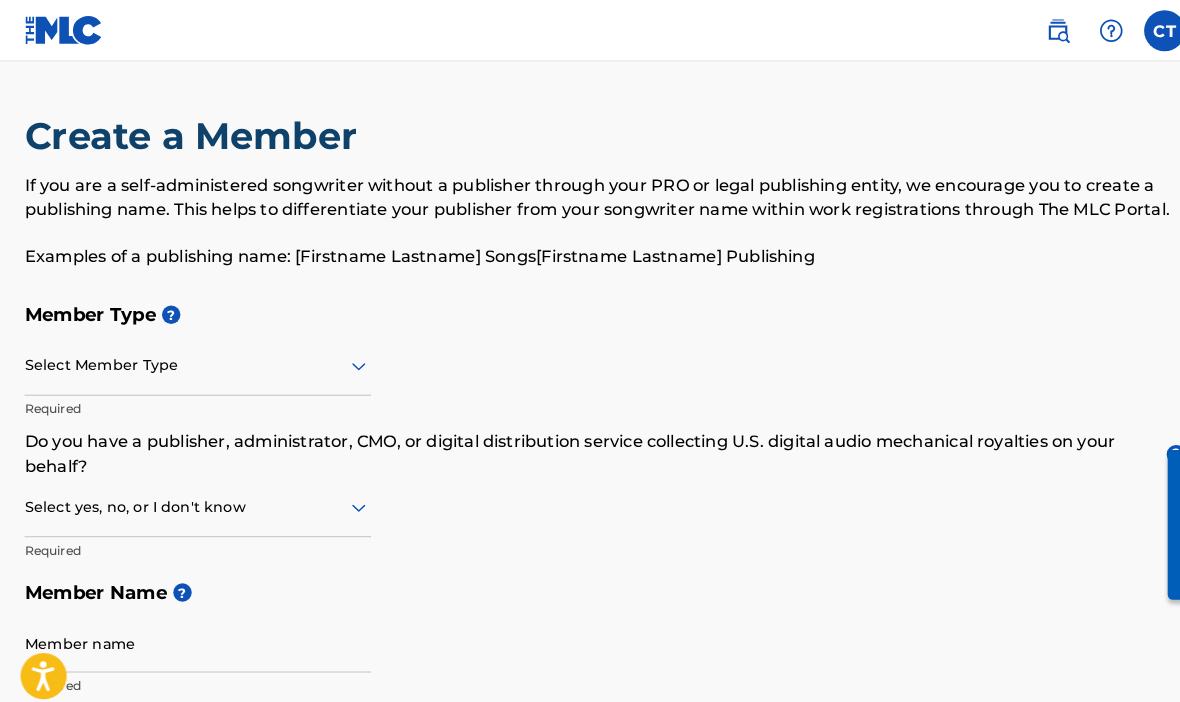 drag, startPoint x: 294, startPoint y: 367, endPoint x: 295, endPoint y: 346, distance: 21.023796 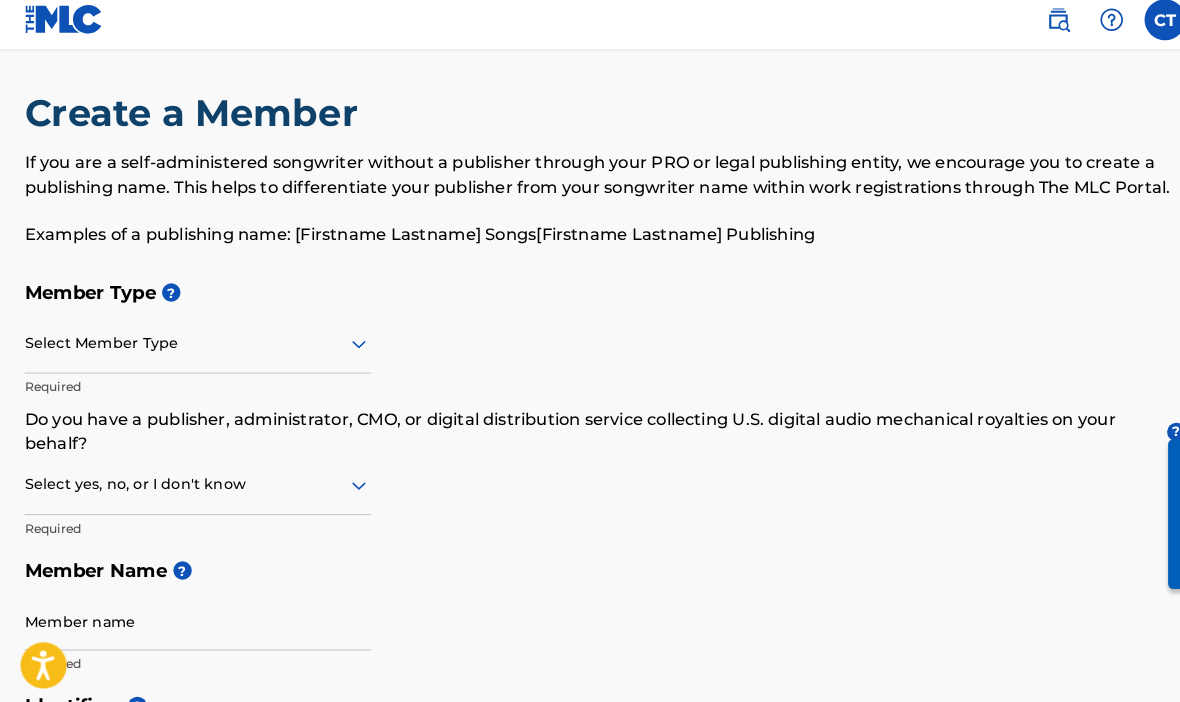 click on "Member Type ? Select Member Type Required Do you have a publisher, administrator, CMO, or digital distribution service collecting U.S. digital audio mechanical royalties on your behalf? ? Select yes, no, or I don't know Required Member Name ? Member name Required" at bounding box center [590, 476] 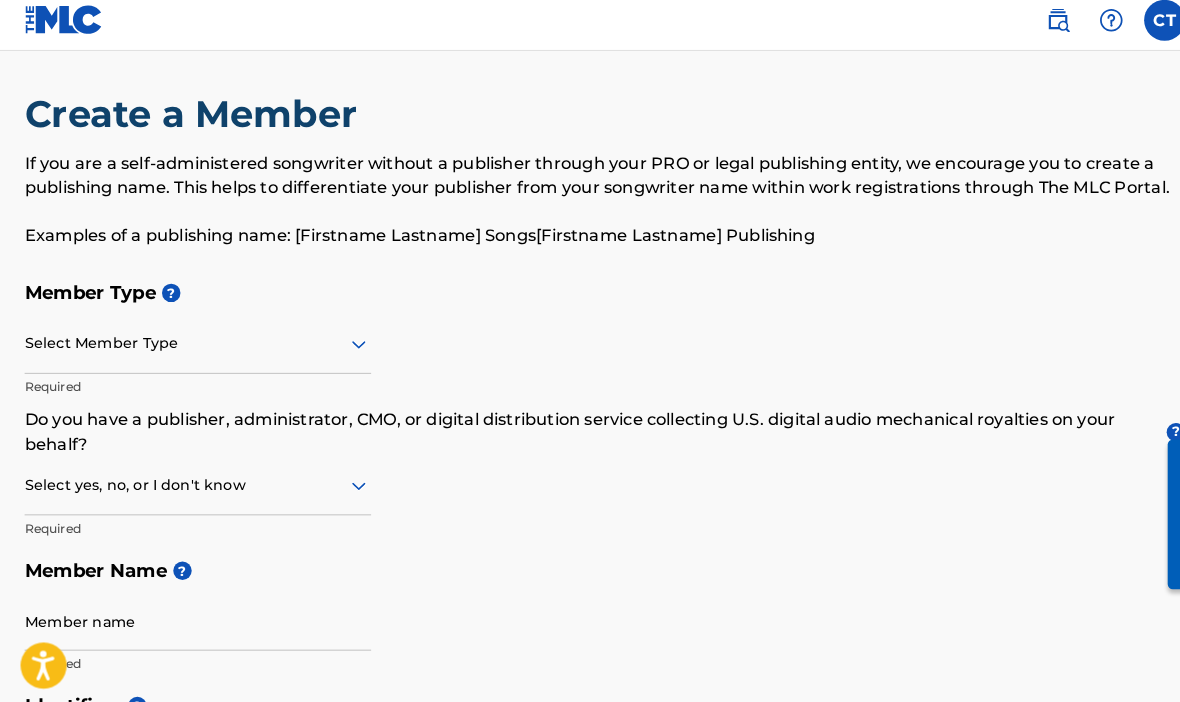 click at bounding box center (193, 345) 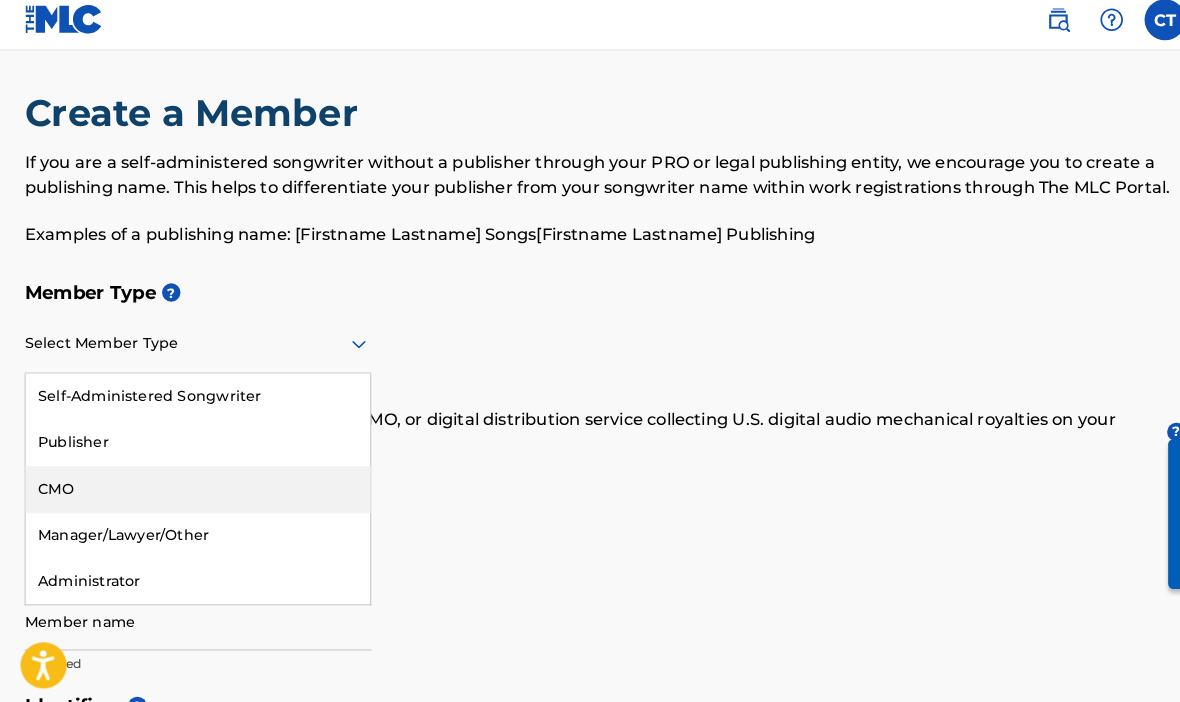click on "Self-Administered Songwriter Publisher CMO Manager/Lawyer/Other Administrator" at bounding box center (193, 487) 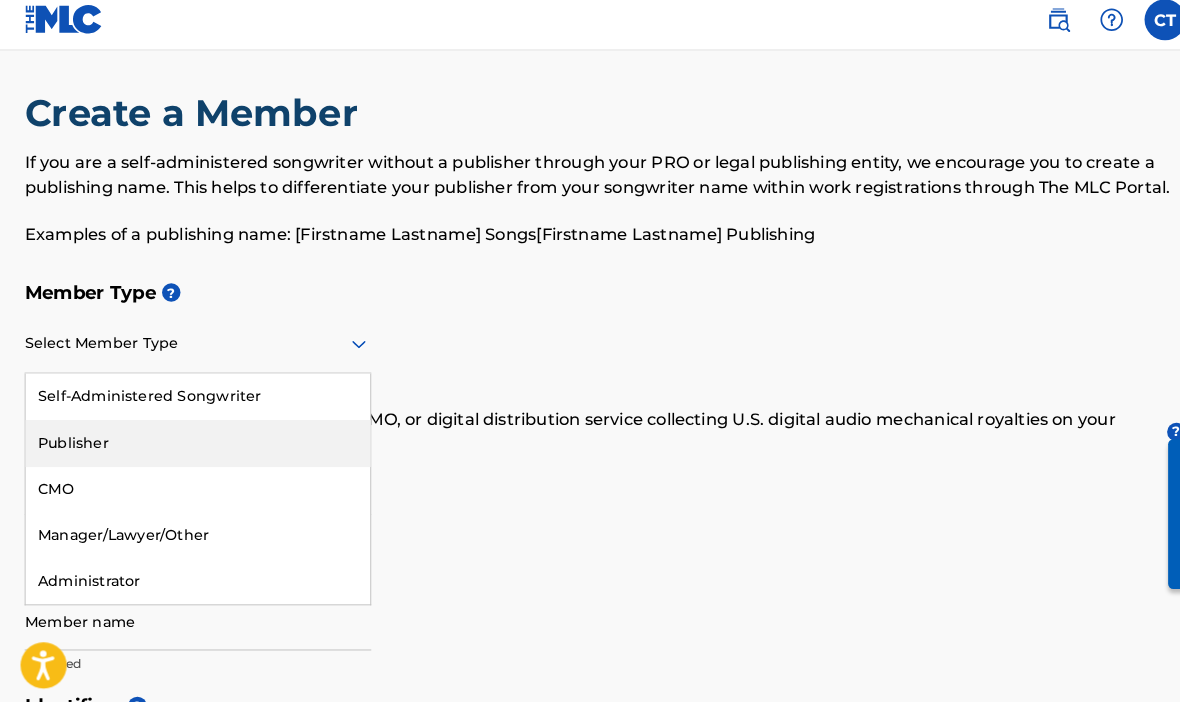 click on "Publisher" at bounding box center [193, 442] 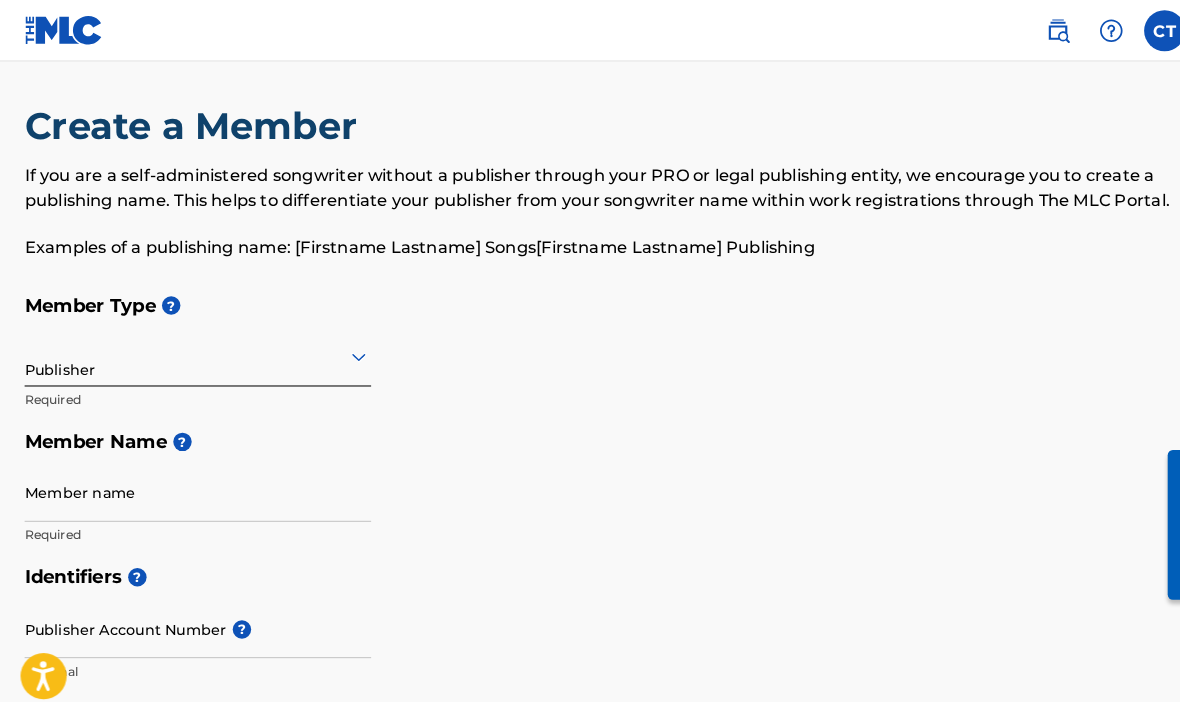scroll, scrollTop: 0, scrollLeft: 0, axis: both 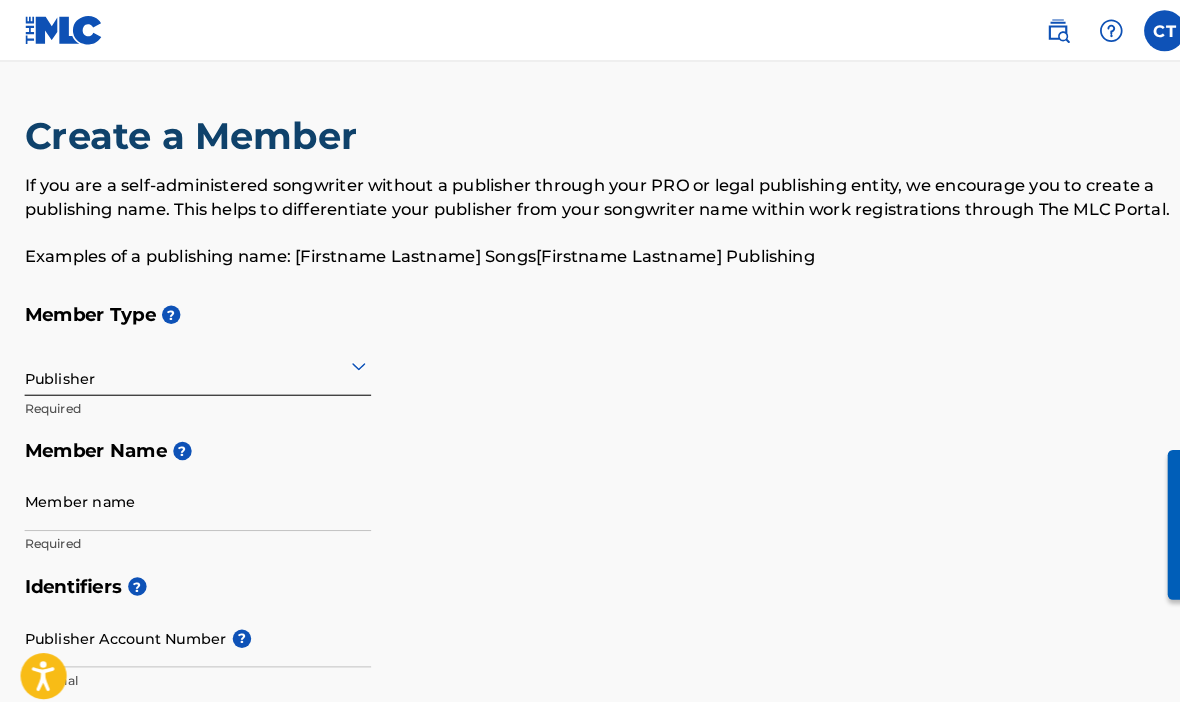 click on "Member name" at bounding box center [193, 489] 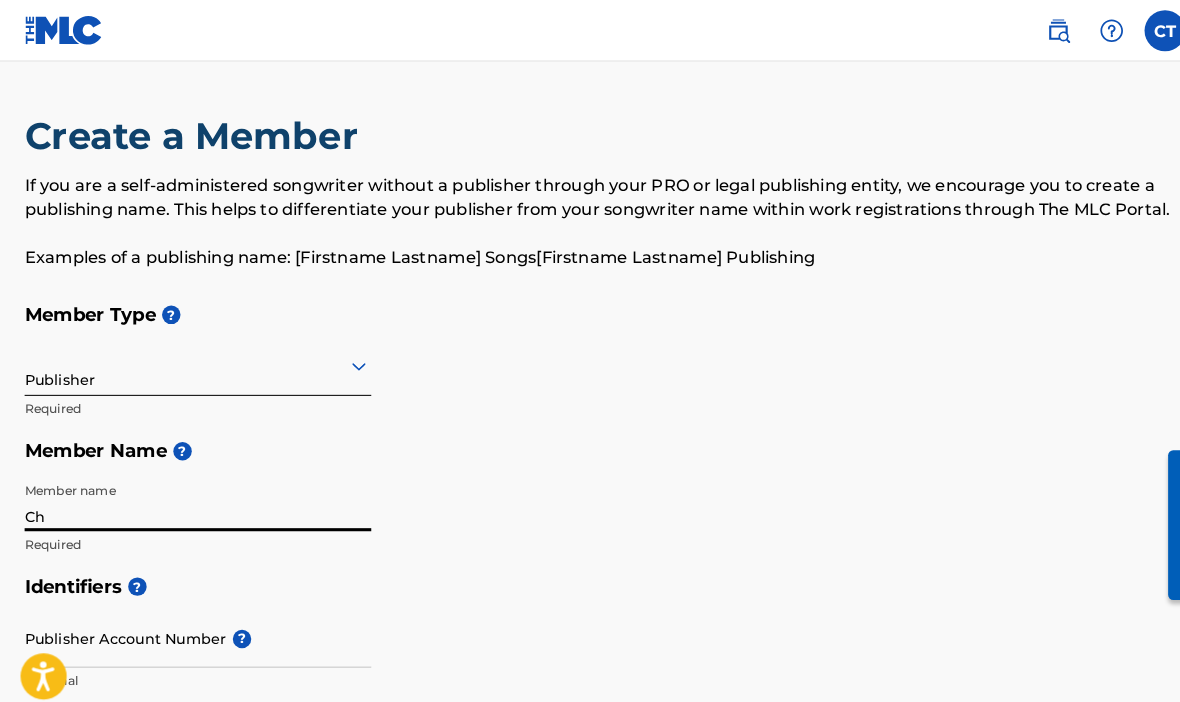 type on "C" 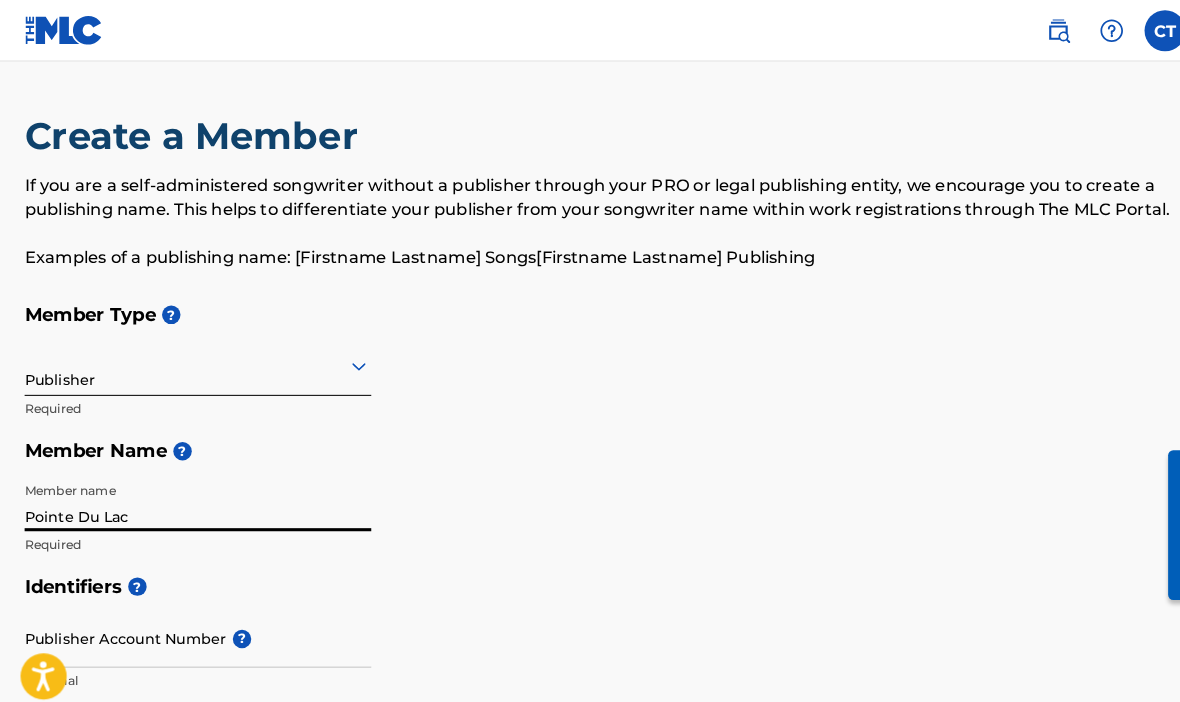 type on "Pointe Du Lac" 